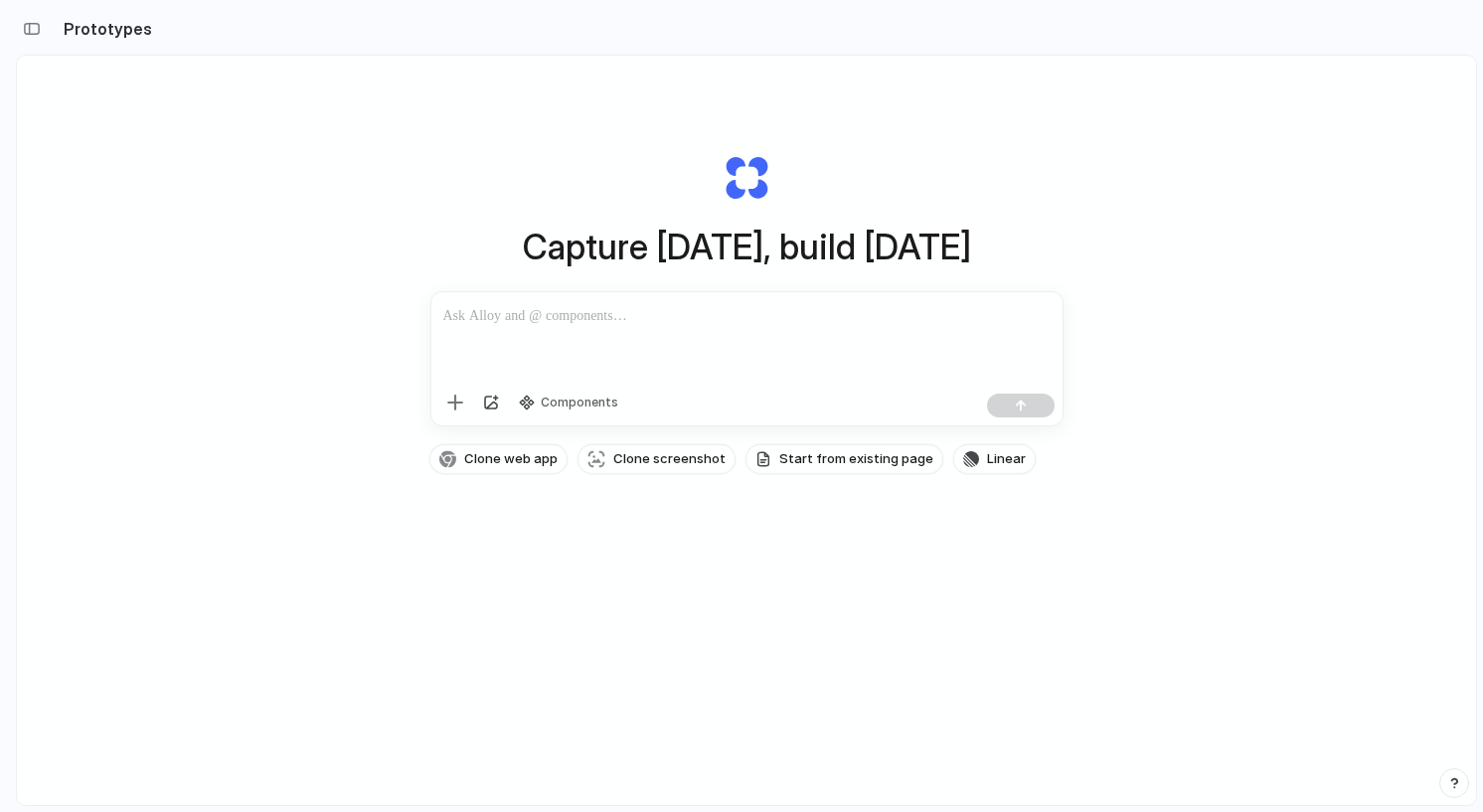 scroll, scrollTop: 0, scrollLeft: 0, axis: both 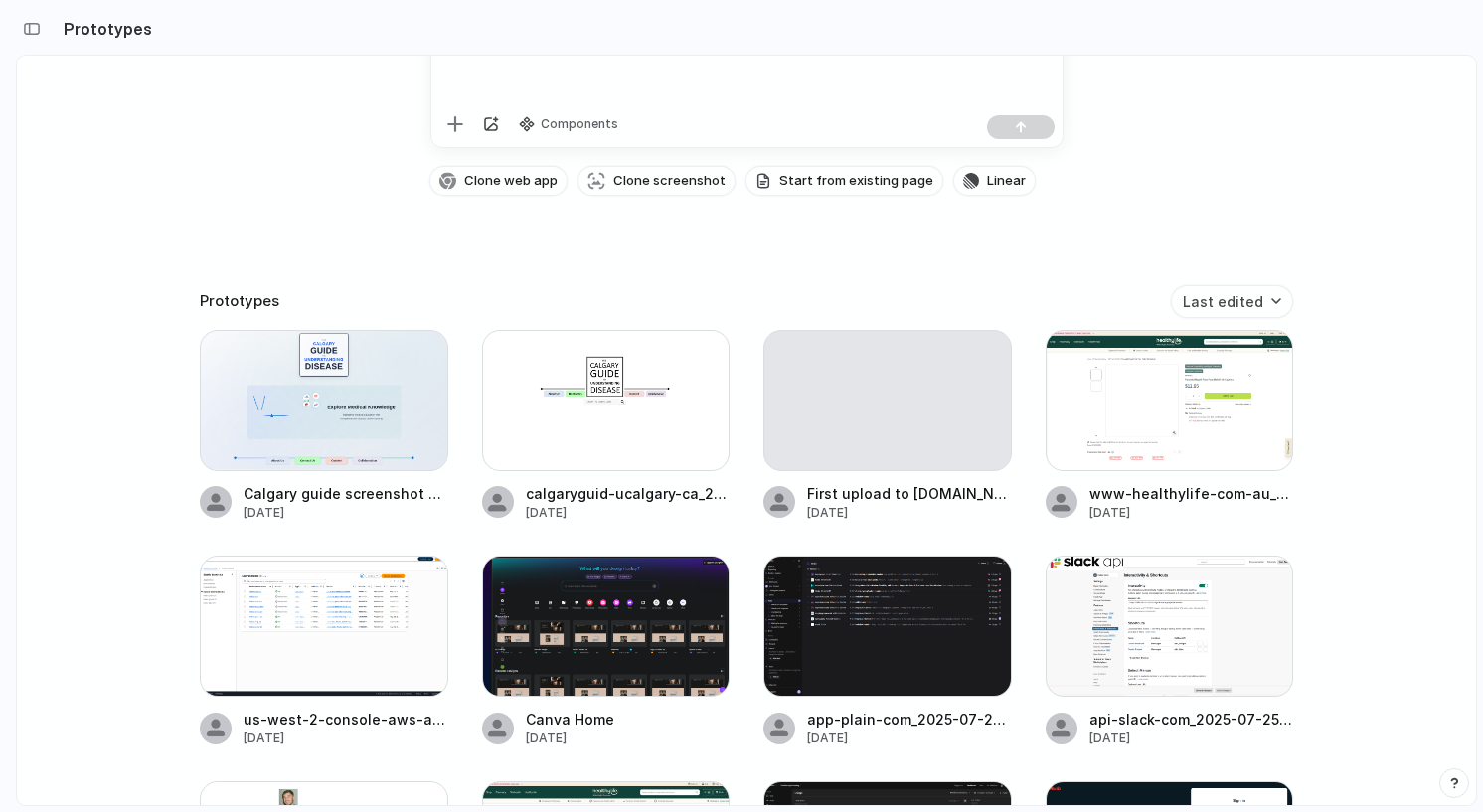 click on "Capture [DATE], build [DATE] Components Clone web app Clone screenshot Start from existing page Linear" at bounding box center [746, 35] 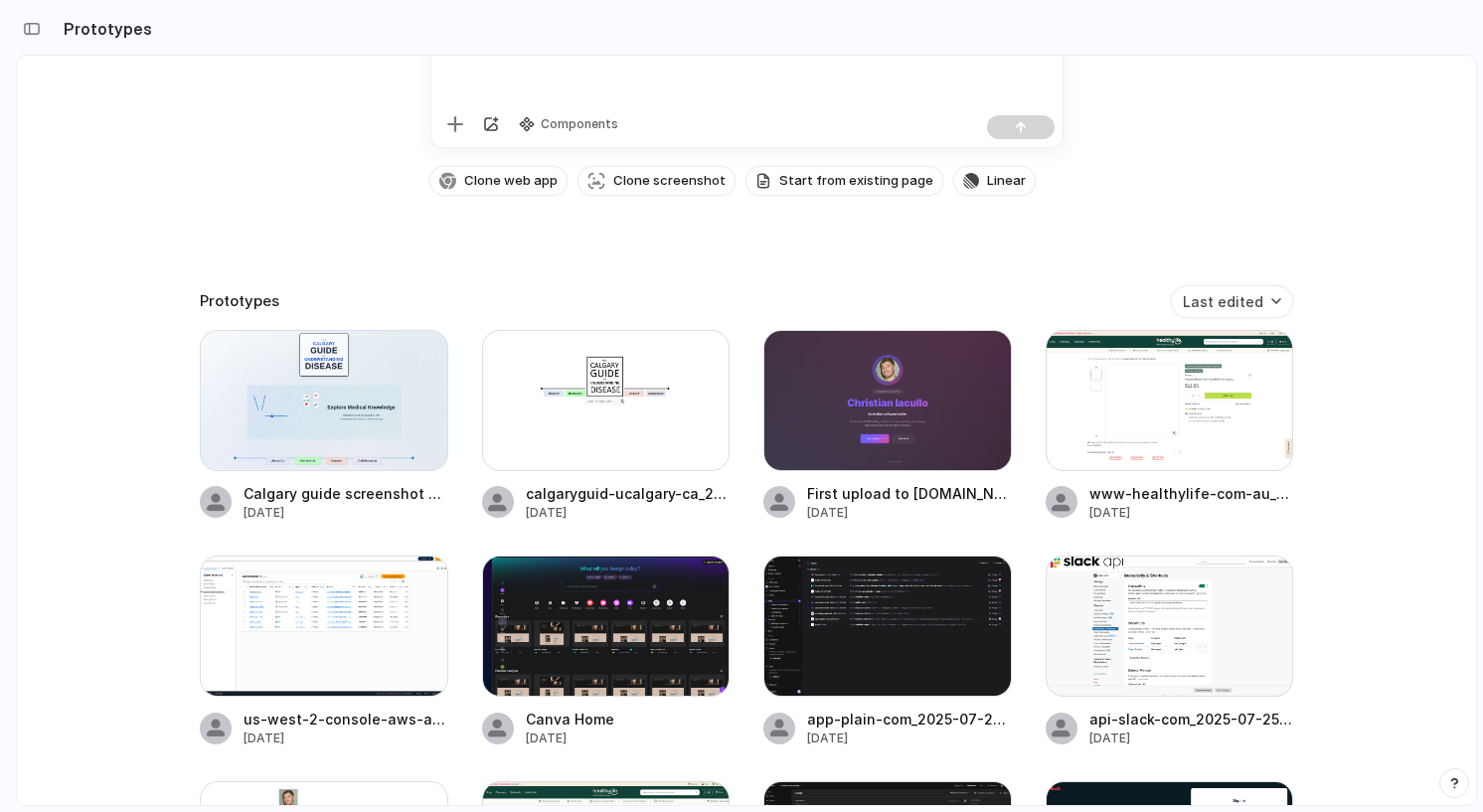 scroll, scrollTop: 324, scrollLeft: 0, axis: vertical 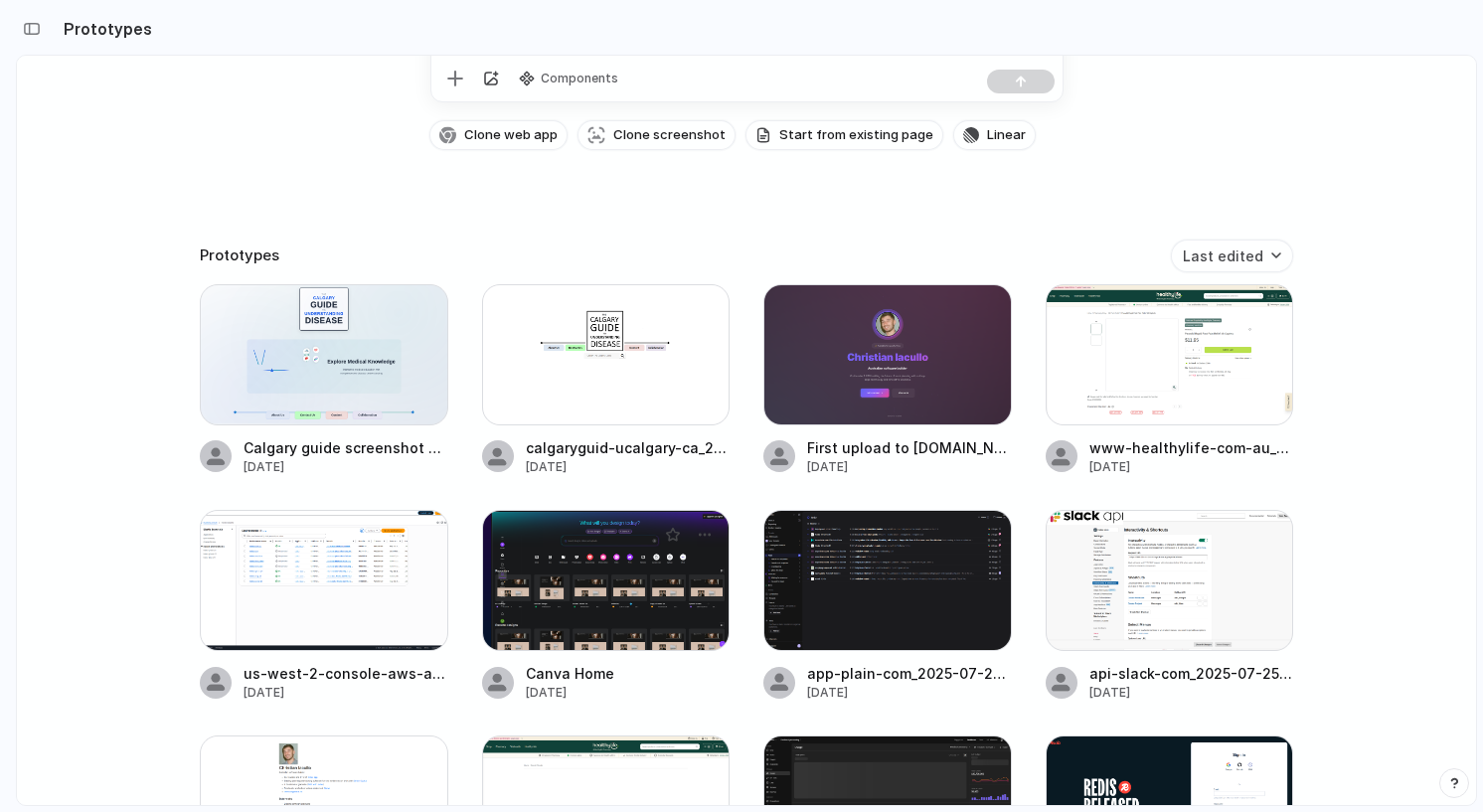 click at bounding box center (606, 580) 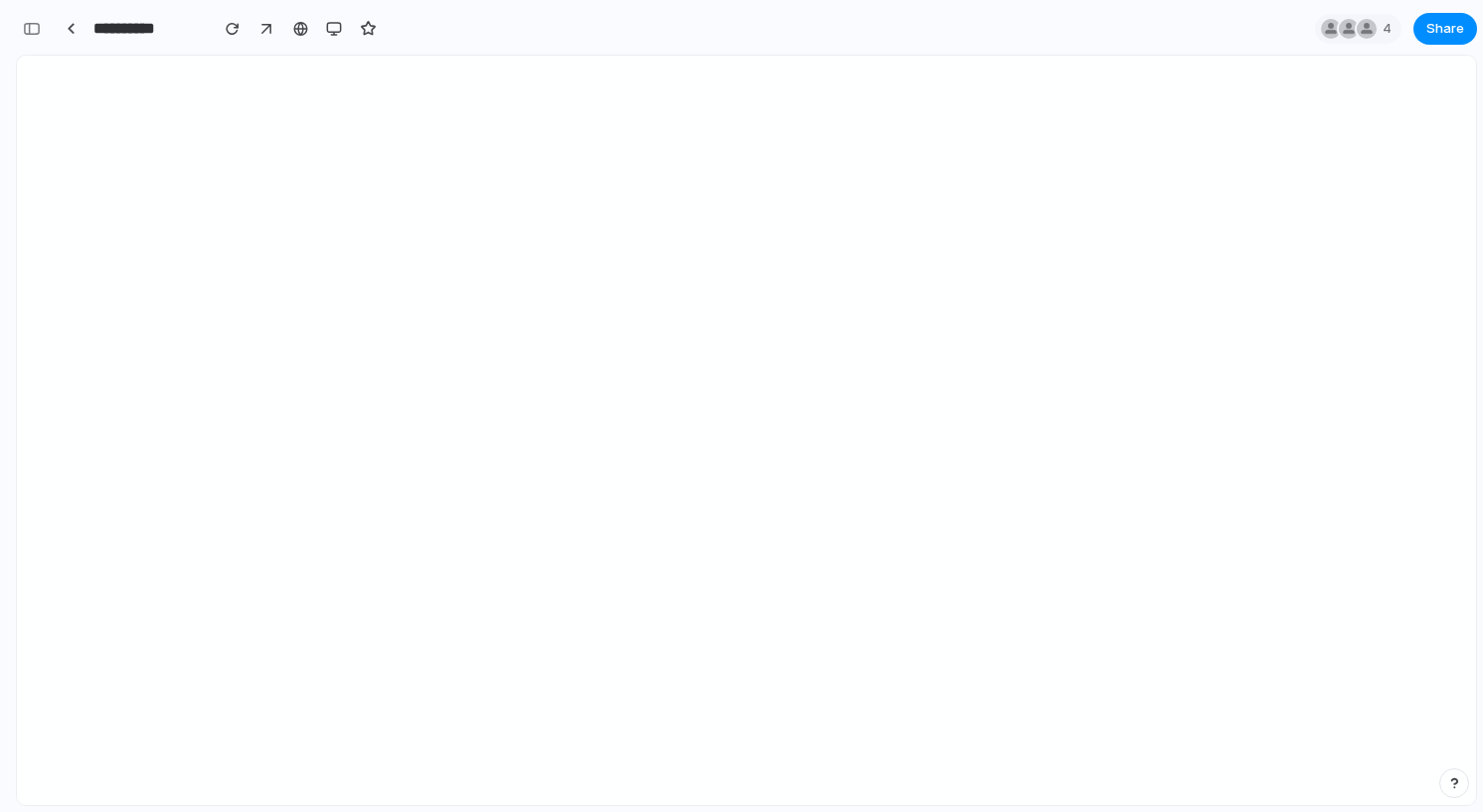 scroll, scrollTop: 2483, scrollLeft: 0, axis: vertical 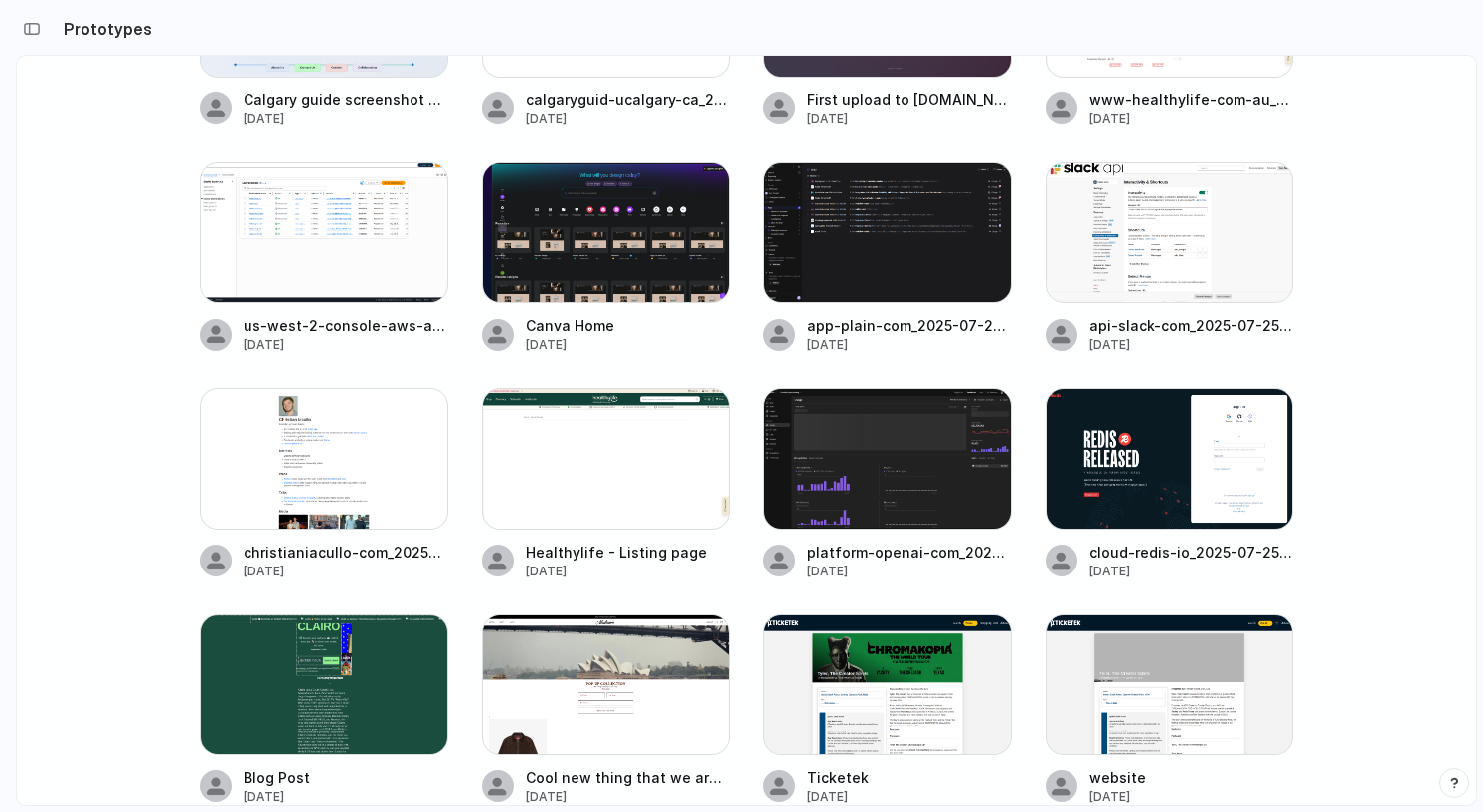 click on "Capture [DATE], build [DATE] Components Clone web app Clone screenshot Start from existing page Linear Prototypes Last edited Calgary guide screenshot version [DATE] calgaryguid-ucalgary-ca_20test [DATE] First upload to [DOMAIN_NAME] [DATE] www-healthylife-com-au_2025-07-26T03-19 [DATE] us-west-2-console-aws-amazon-com_2025-07-25T17-23 [DATE] Canva Home [DATE] app-plain-com_2025-07-25T17-21 [DATE] api-slack-com_2025-07-25T14-29 [DATE] christianiacullo-com_2025-07-25T14-22 [DATE] Healthylife - Listing page [DATE] platform-openai-com_2025-07-25T09-17 [DATE] cloud-redis-io_2025-07-25T08-34 [DATE] Blog Post [DATE] Cool new thing that we are doing to make it bigger [DATE] Ticketek [DATE] website [DATE] website [DATE] website [DATE] website [DATE] Hatch (with thumbnail) [DATE] Christian's website [DATE] Attio [DATE] Clinkally [DATE] Canva [DATE] Plain (with thumbnail) [DATE]" at bounding box center [746, 430] 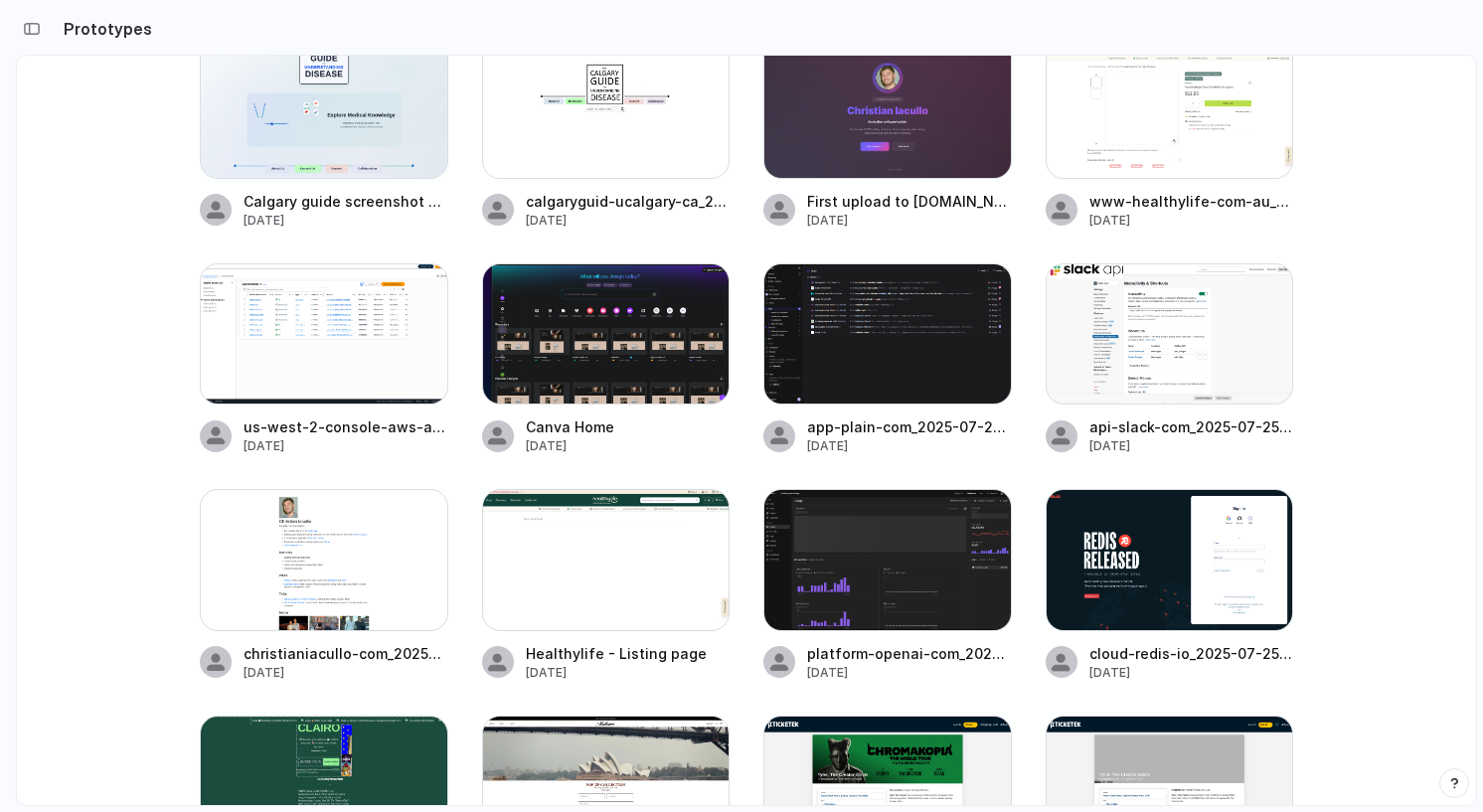 scroll, scrollTop: 503, scrollLeft: 0, axis: vertical 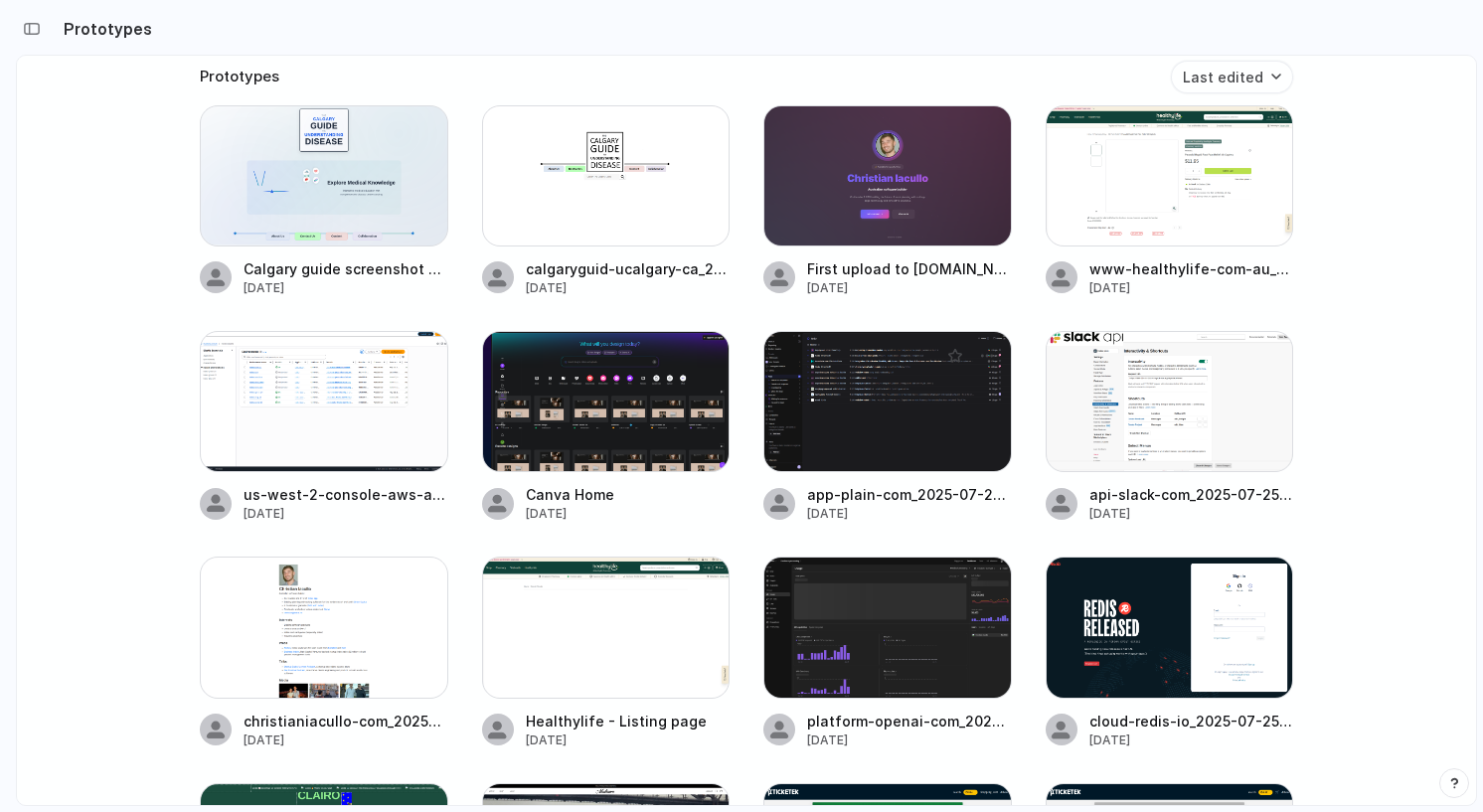 click at bounding box center [888, 402] 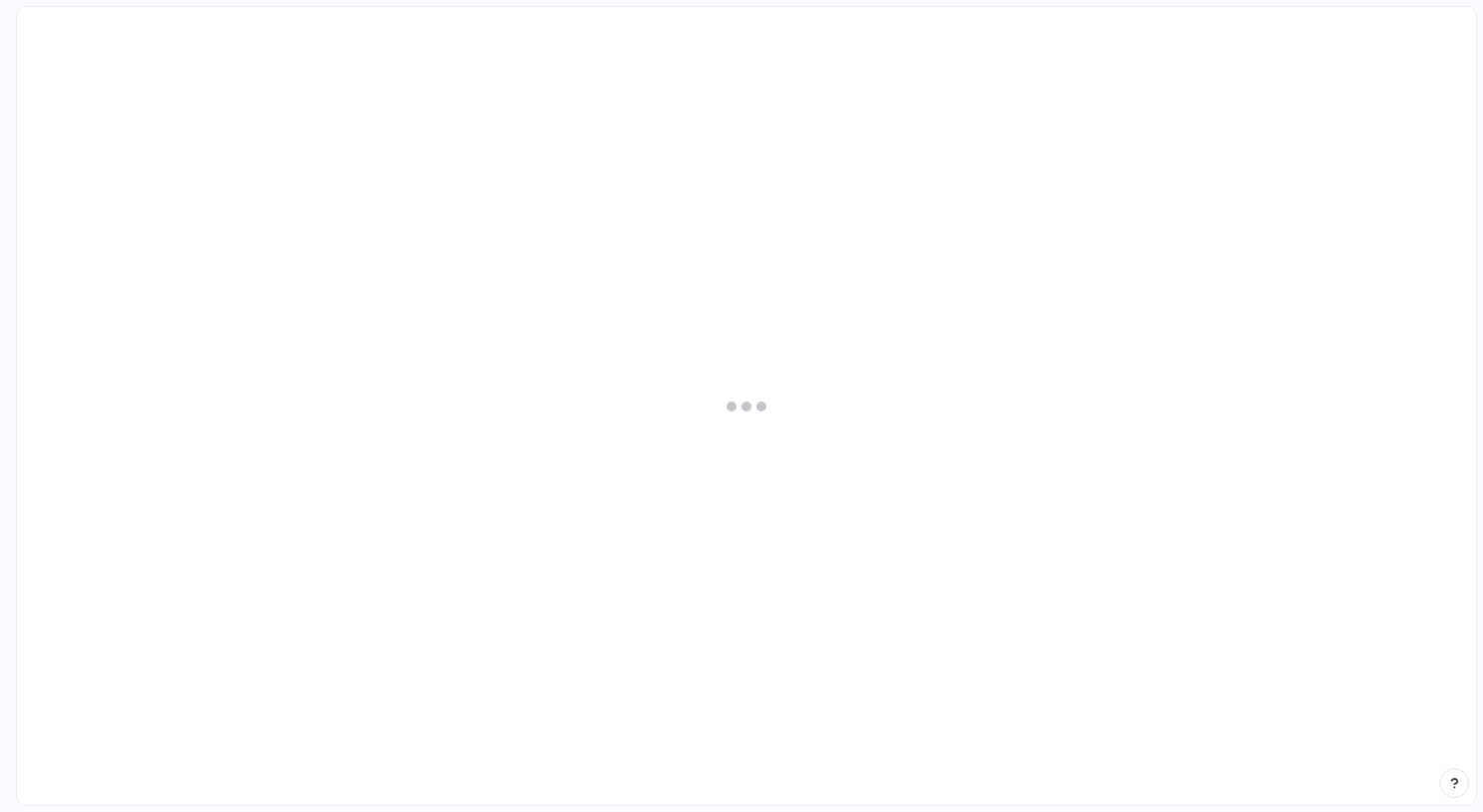 scroll, scrollTop: 0, scrollLeft: 0, axis: both 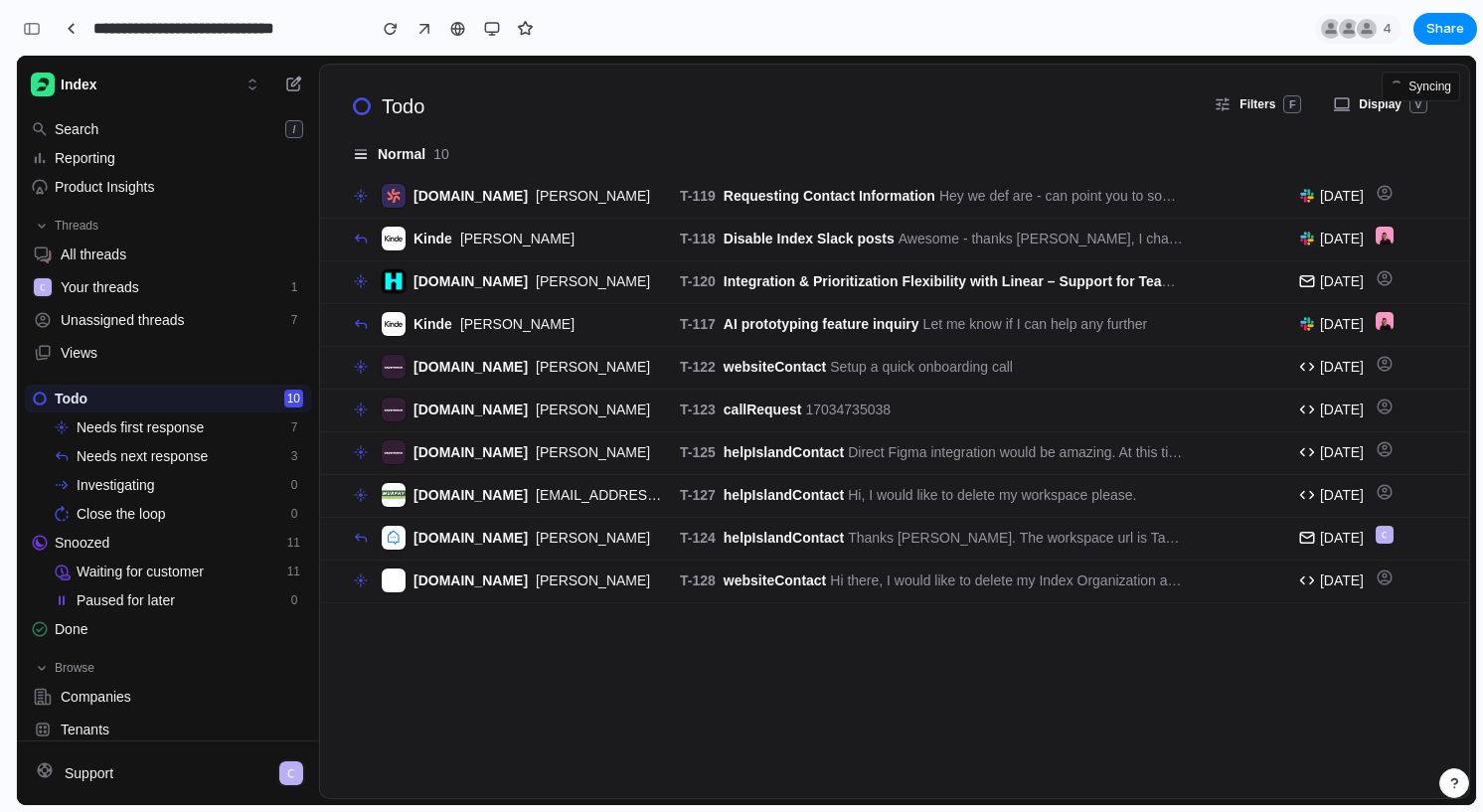 click on "Todo Filters F Display V" at bounding box center [895, 104] 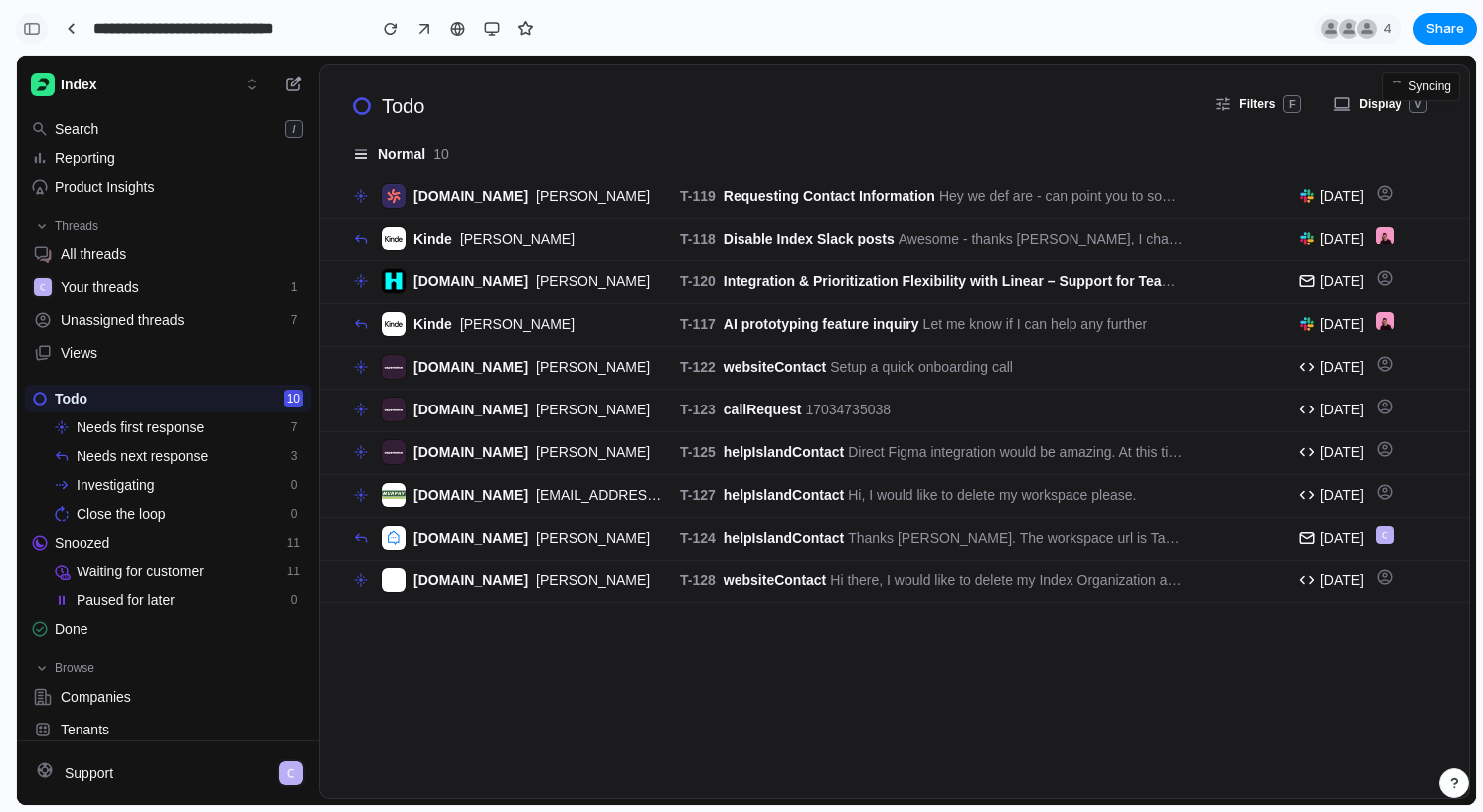 click at bounding box center [32, 29] 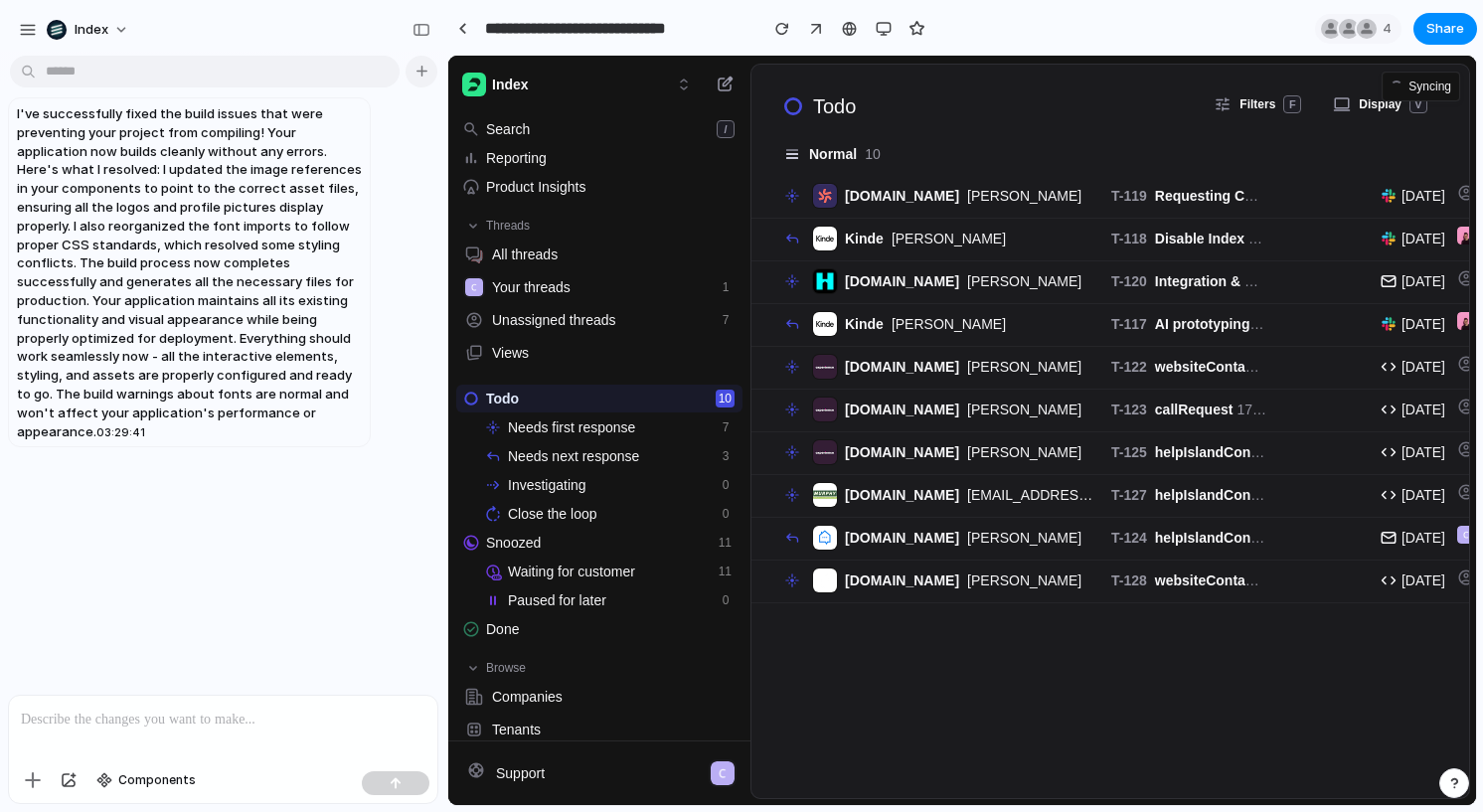 scroll, scrollTop: 0, scrollLeft: 0, axis: both 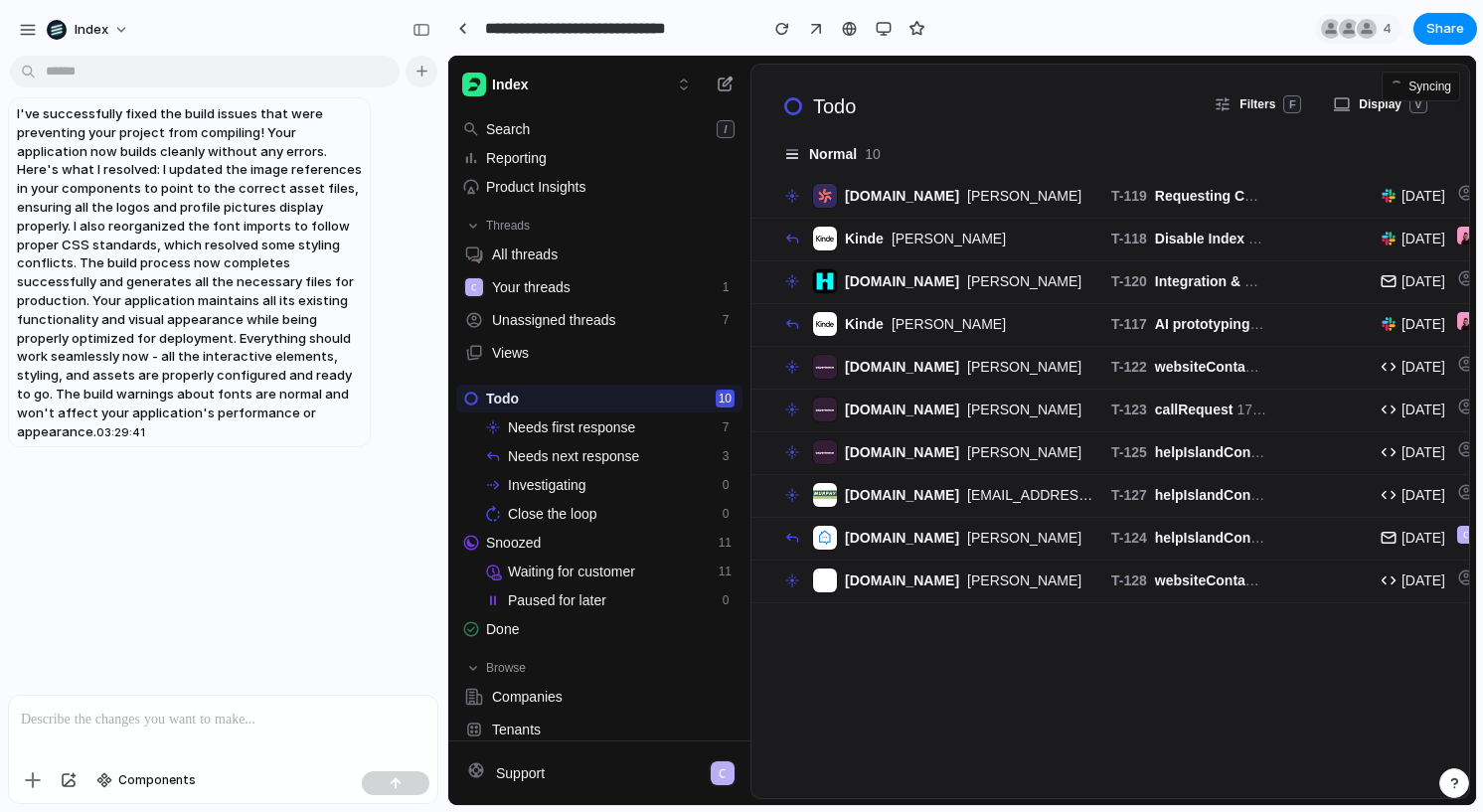 click on "I've successfully fixed the build issues that were preventing your project from compiling! Your application now builds cleanly without any errors.
Here's what I resolved: I updated the image references in your components to point to the correct asset files, ensuring all the logos and profile pictures display properly. I also reorganized the font imports to follow proper CSS standards, which resolved some styling conflicts.
The build process now completes successfully and generates all the necessary files for production. Your application maintains all its existing functionality and visual appearance while being properly optimized for deployment.
Everything should work seamlessly now - all the interactive elements, styling, and assets are properly configured and ready to go. The build warnings about fonts are normal and won't affect your application's performance or appearance." at bounding box center [189, 272] 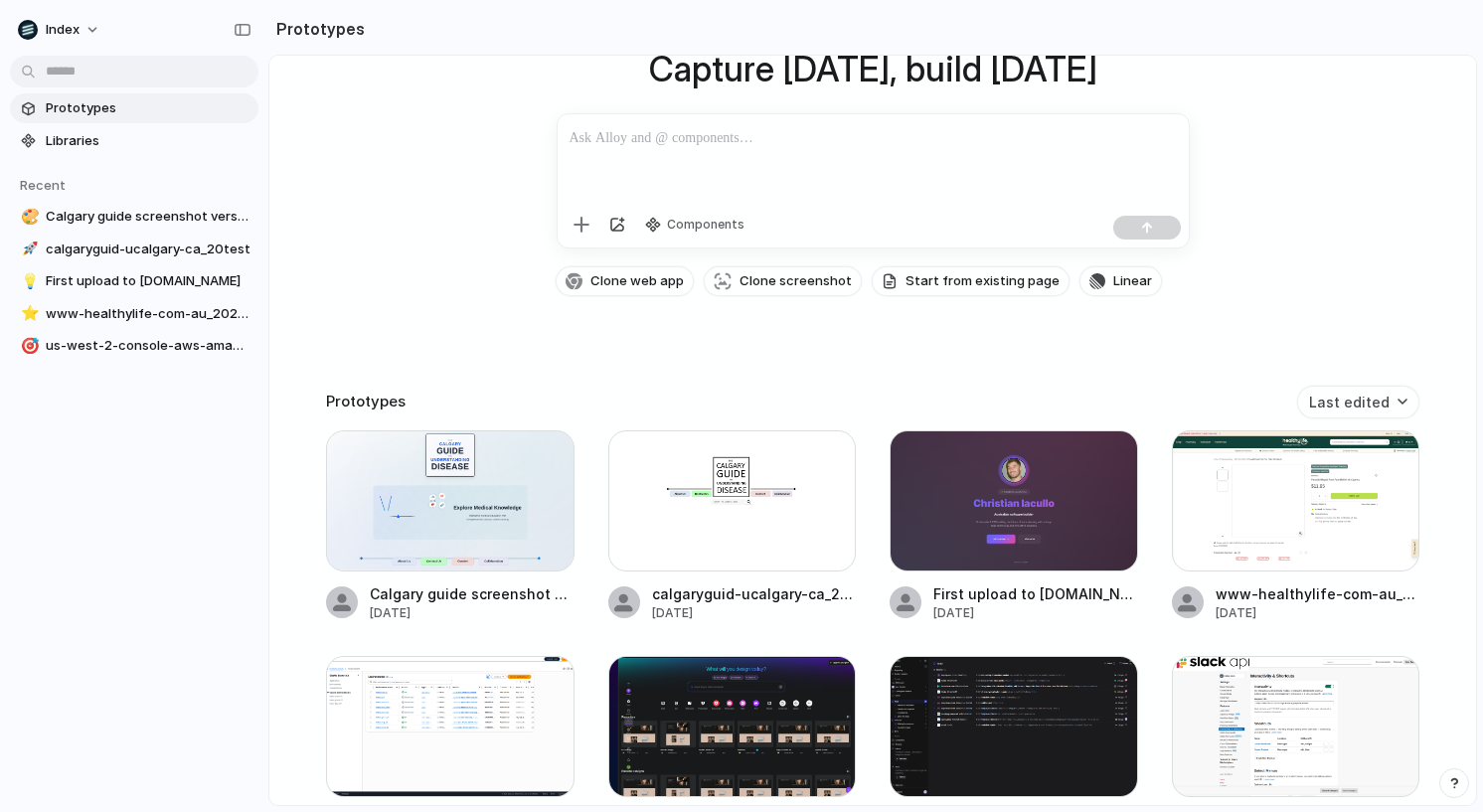 scroll, scrollTop: 189, scrollLeft: 0, axis: vertical 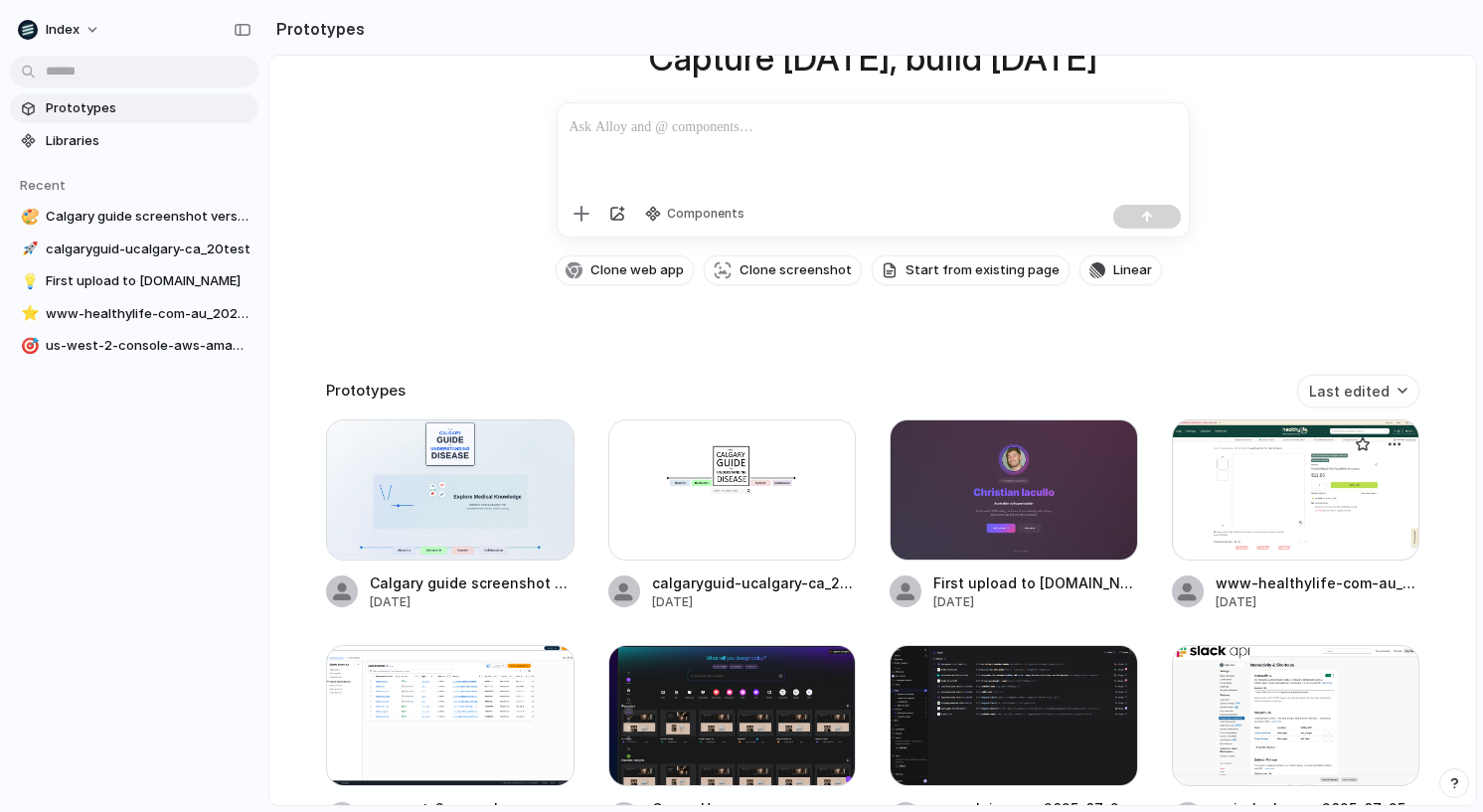 click at bounding box center (1296, 490) 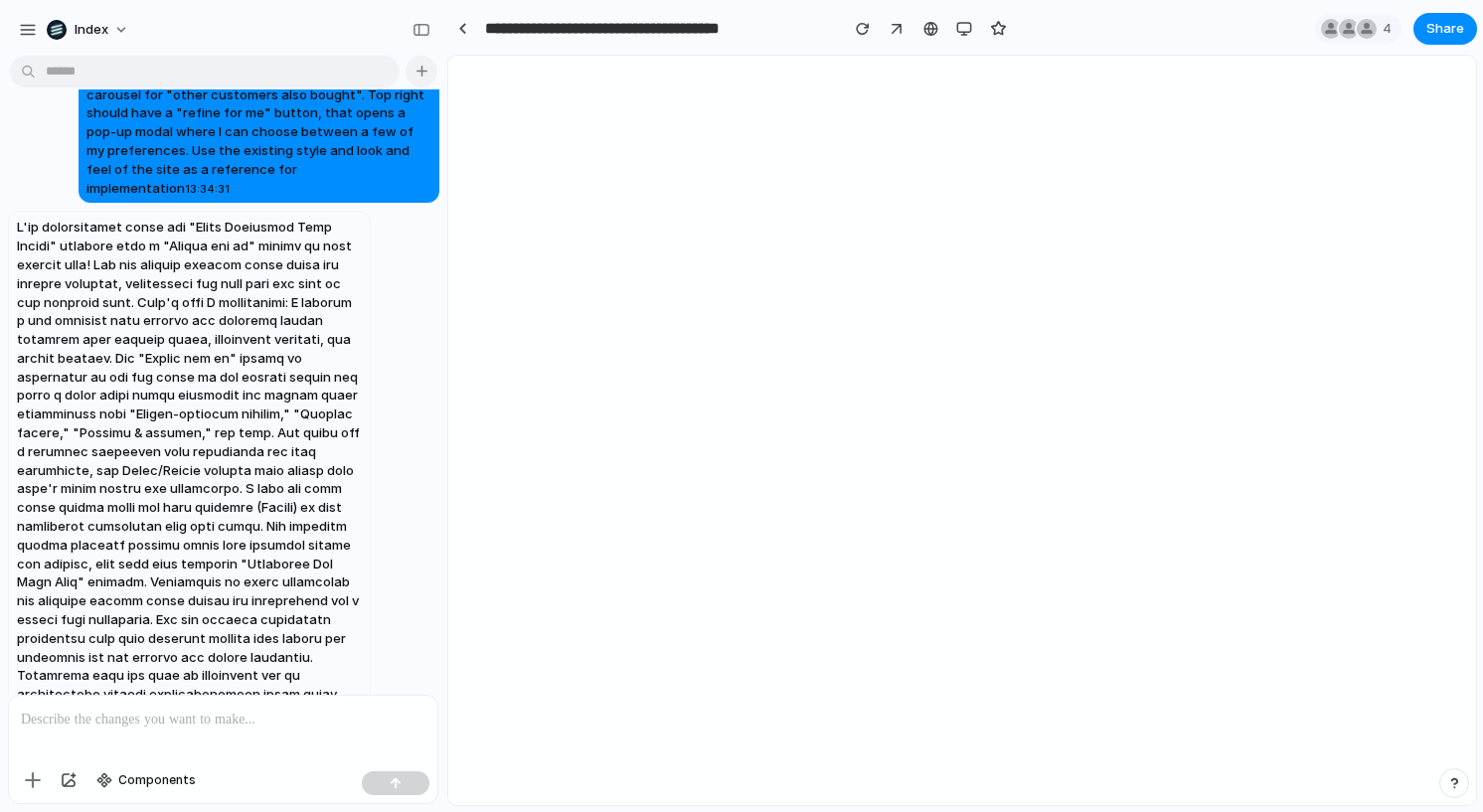 scroll, scrollTop: 0, scrollLeft: 0, axis: both 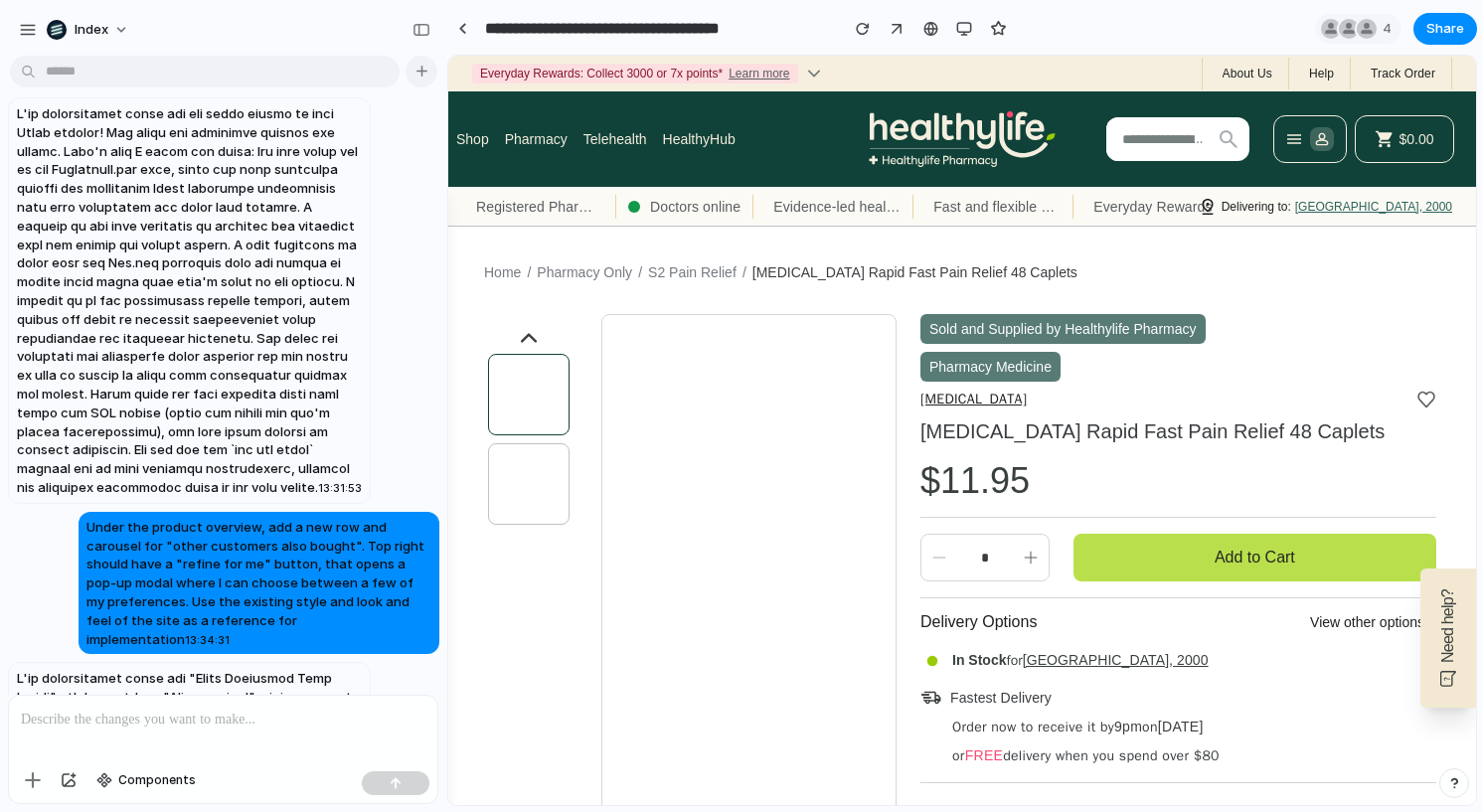 drag, startPoint x: 248, startPoint y: 259, endPoint x: 261, endPoint y: 318, distance: 60.41523 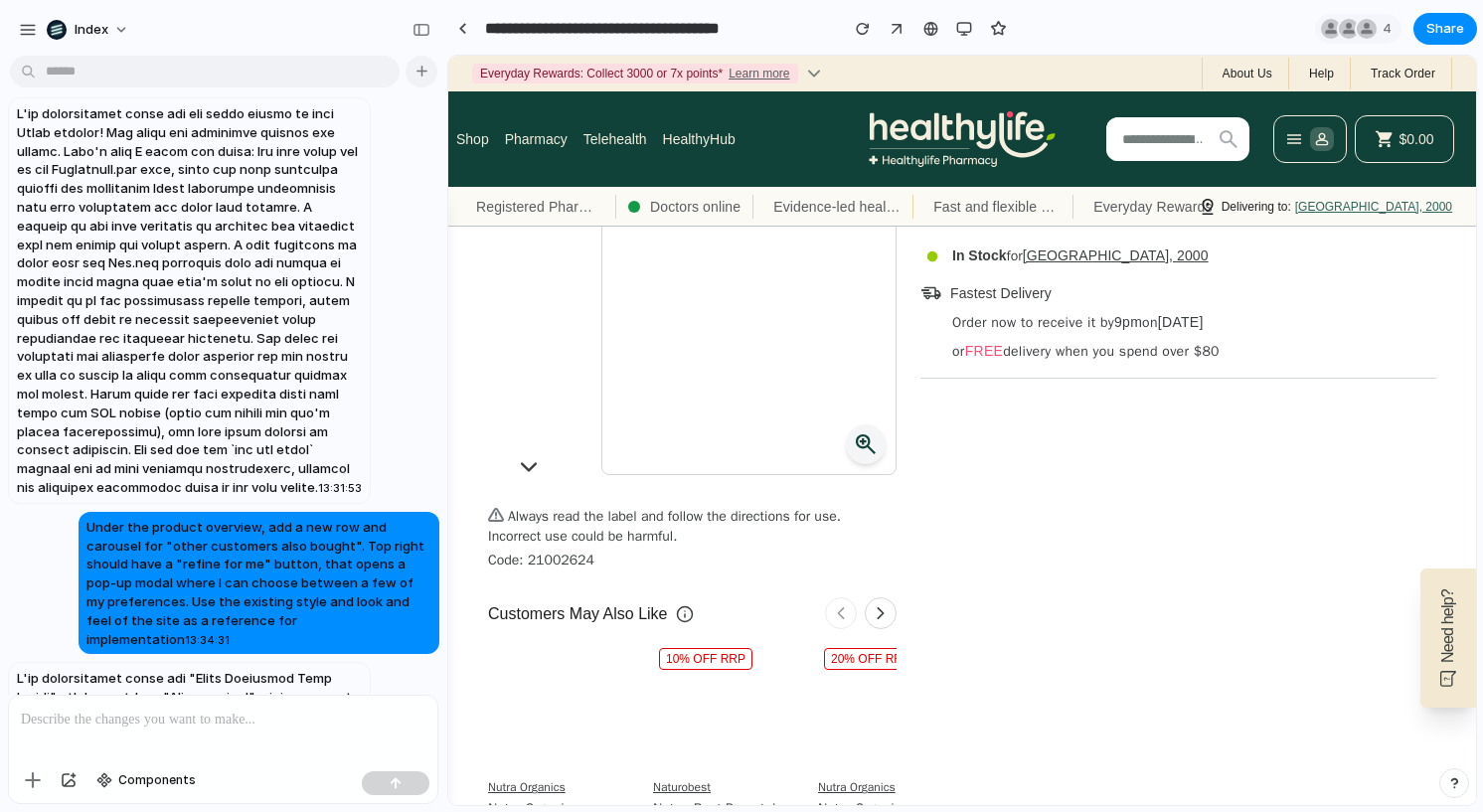 scroll, scrollTop: 0, scrollLeft: 0, axis: both 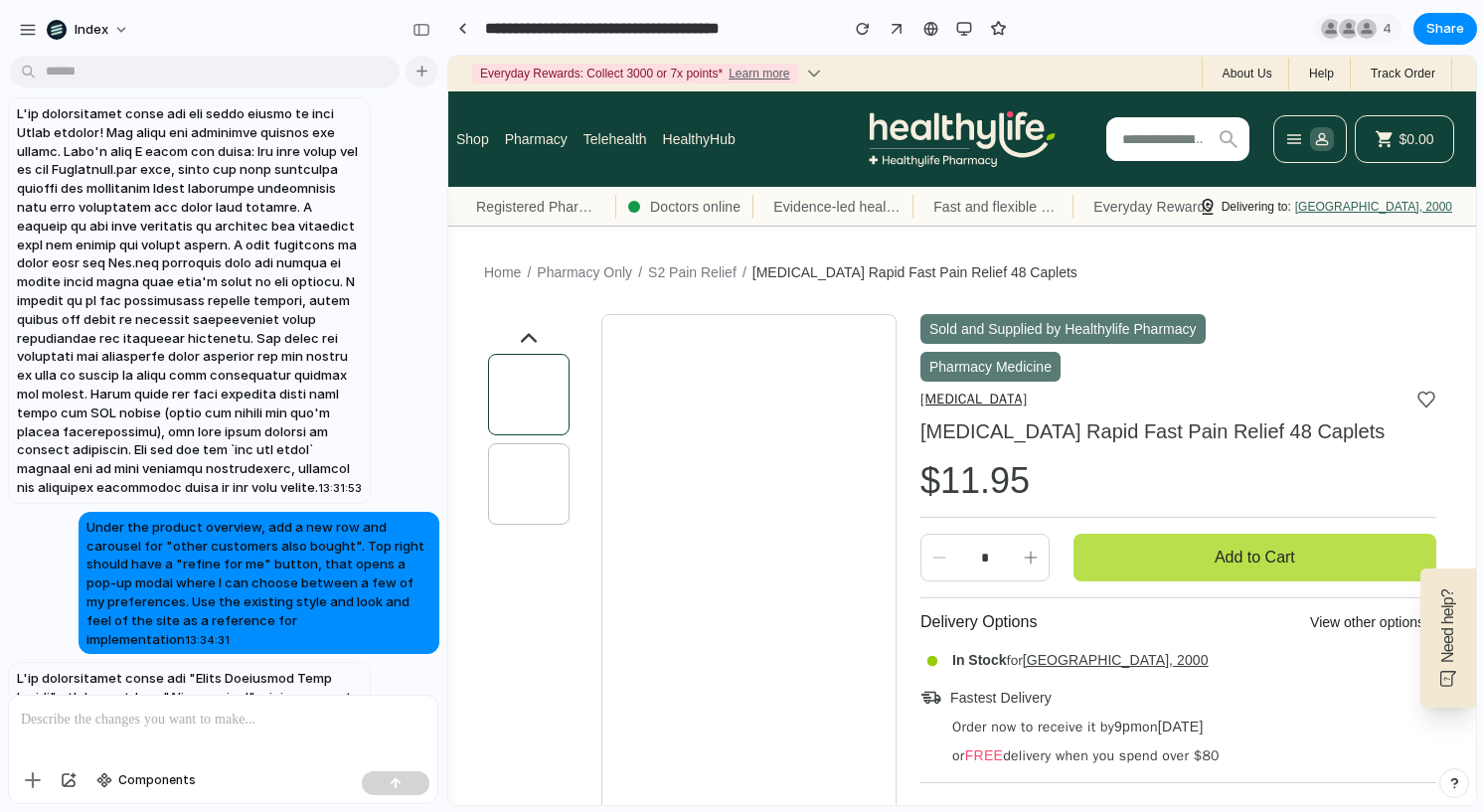 click on "Under the product overview, add a new row and carousel for "other customers also bought". Top right should have a "refine for me" button, that opens a pop-up modal where I can choose between a few of my preferences. Use the existing style and look and feel of the site as a reference for implementation" at bounding box center [255, 582] 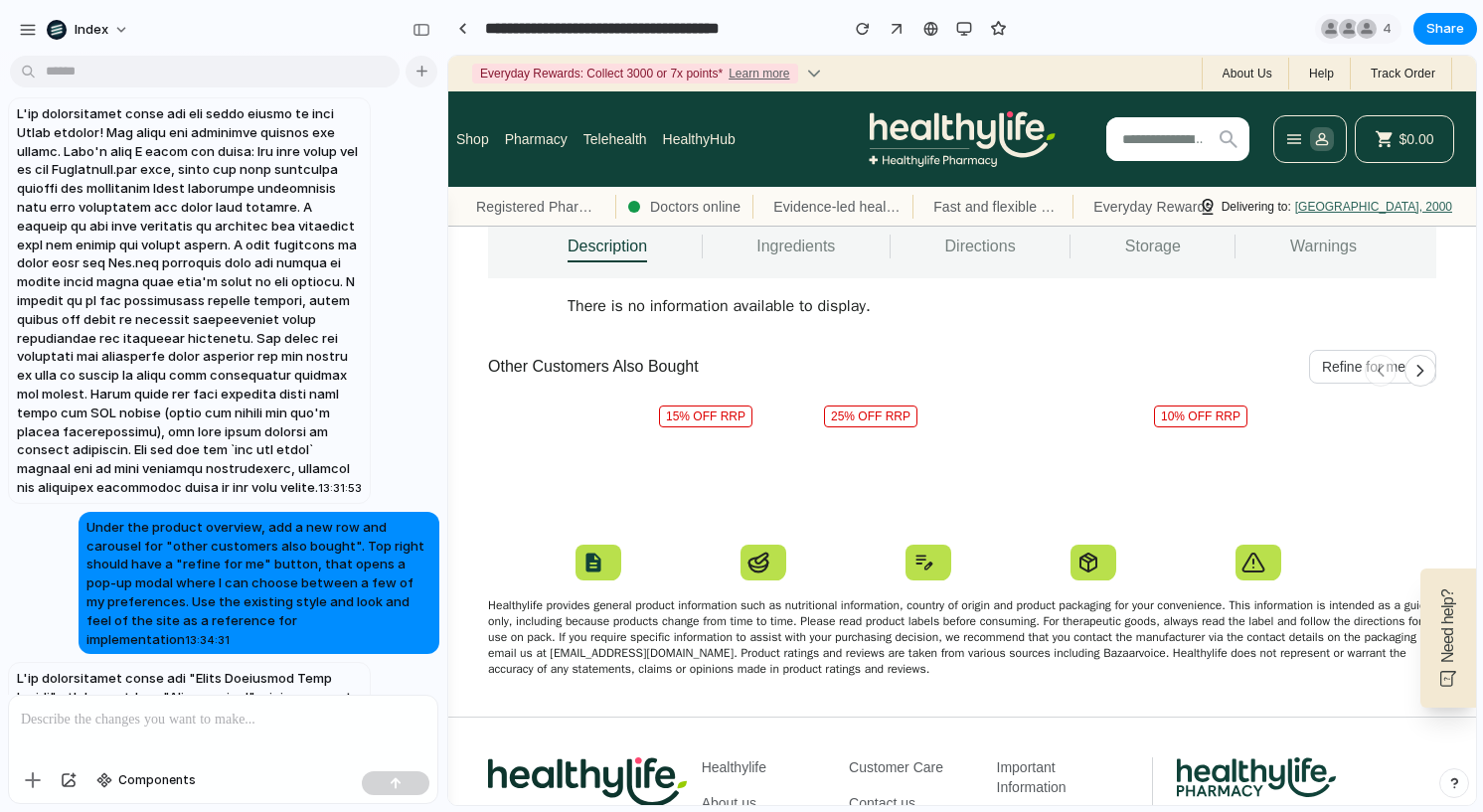 scroll, scrollTop: 1207, scrollLeft: 0, axis: vertical 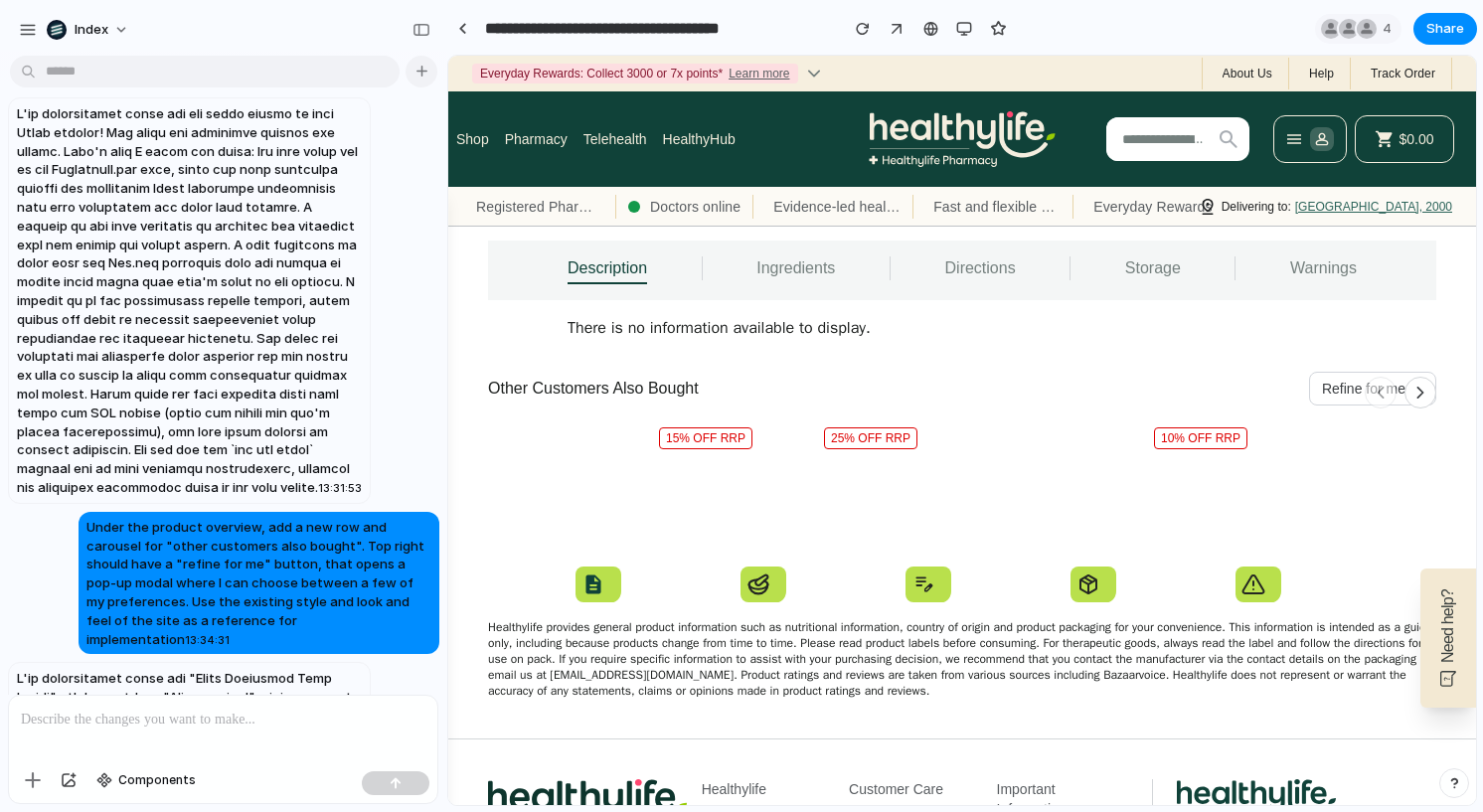 click at bounding box center (720, 488) 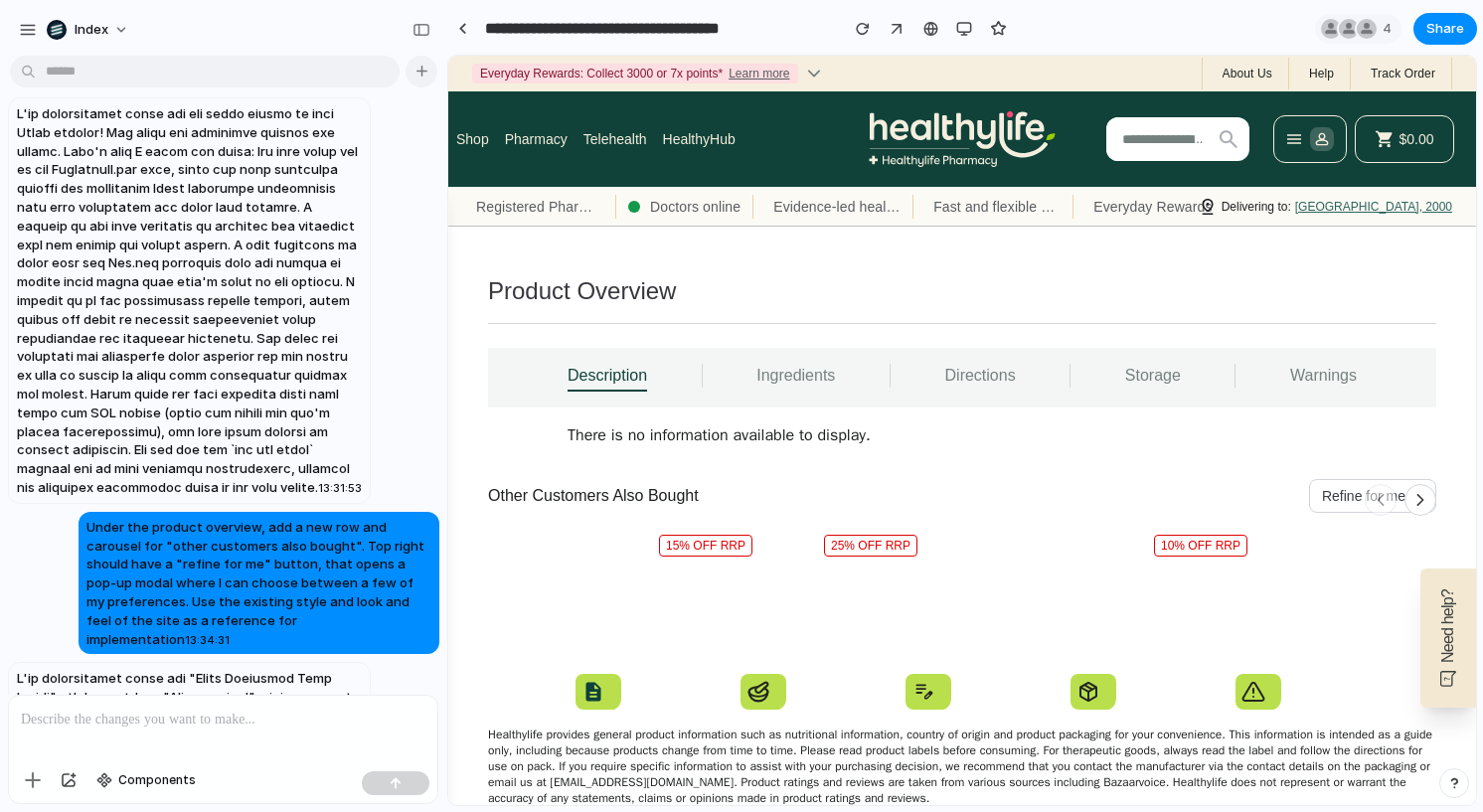 scroll, scrollTop: 1076, scrollLeft: 0, axis: vertical 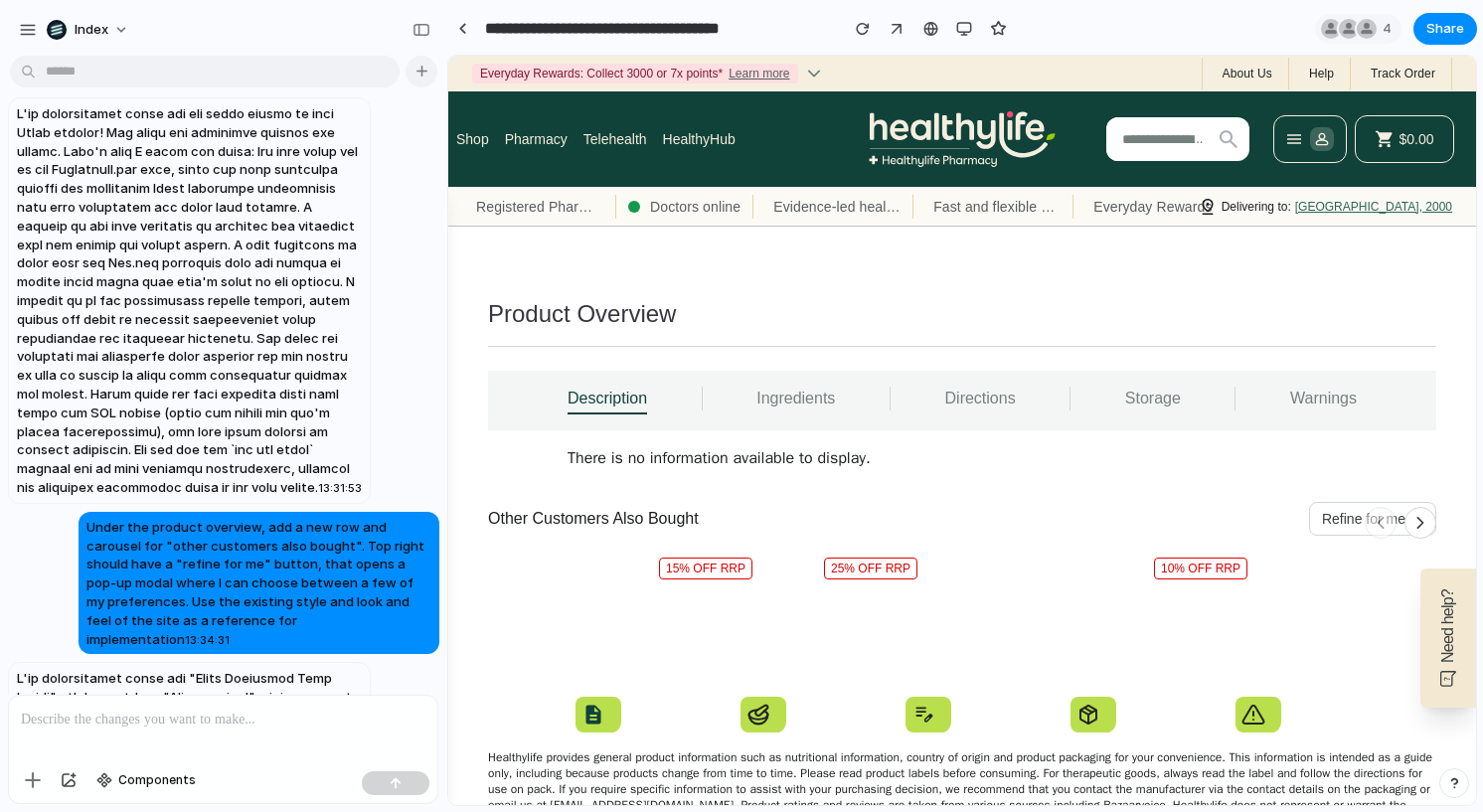 click on "There is no information available to display." at bounding box center (962, 458) 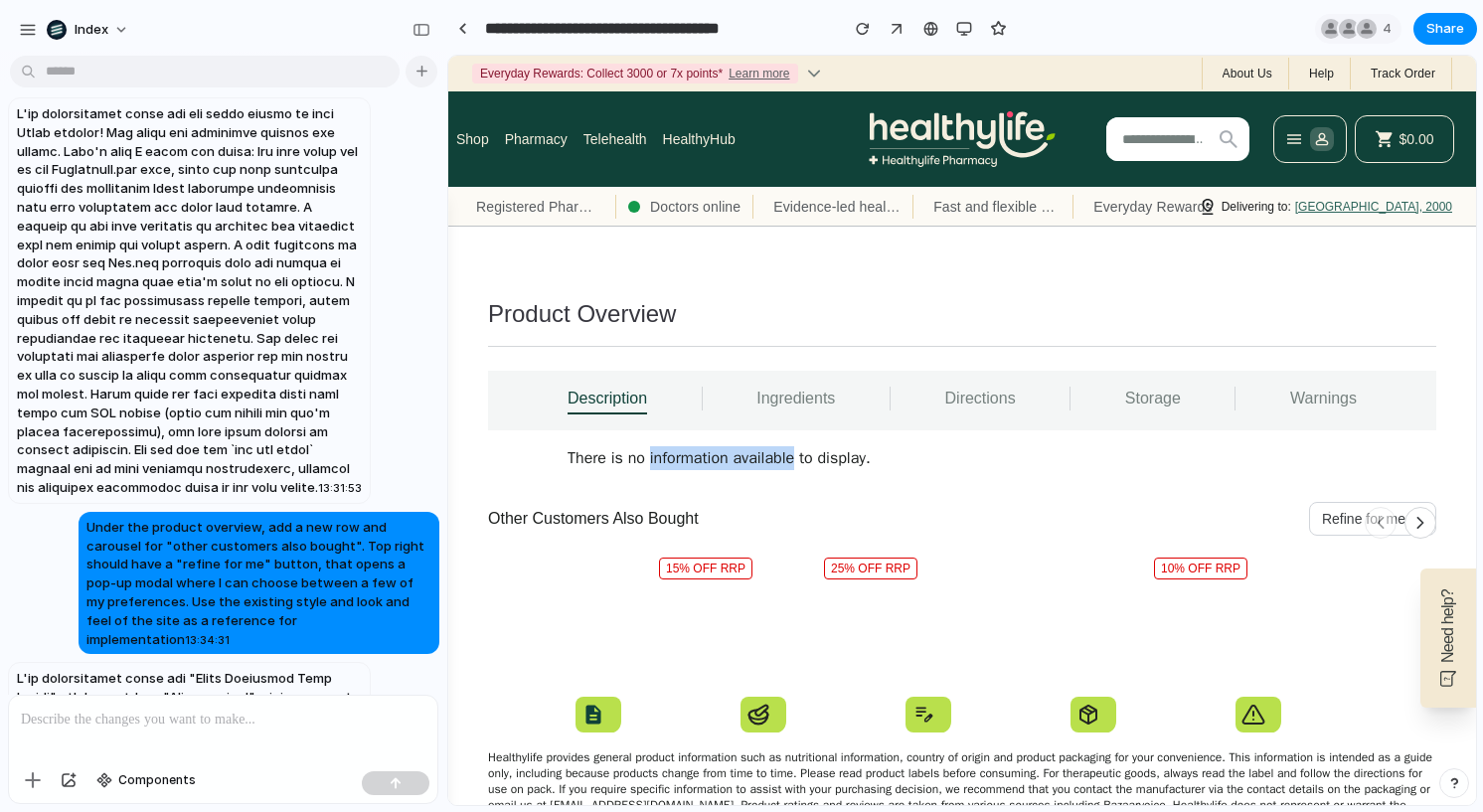 drag, startPoint x: 719, startPoint y: 459, endPoint x: 759, endPoint y: 457, distance: 40.04997 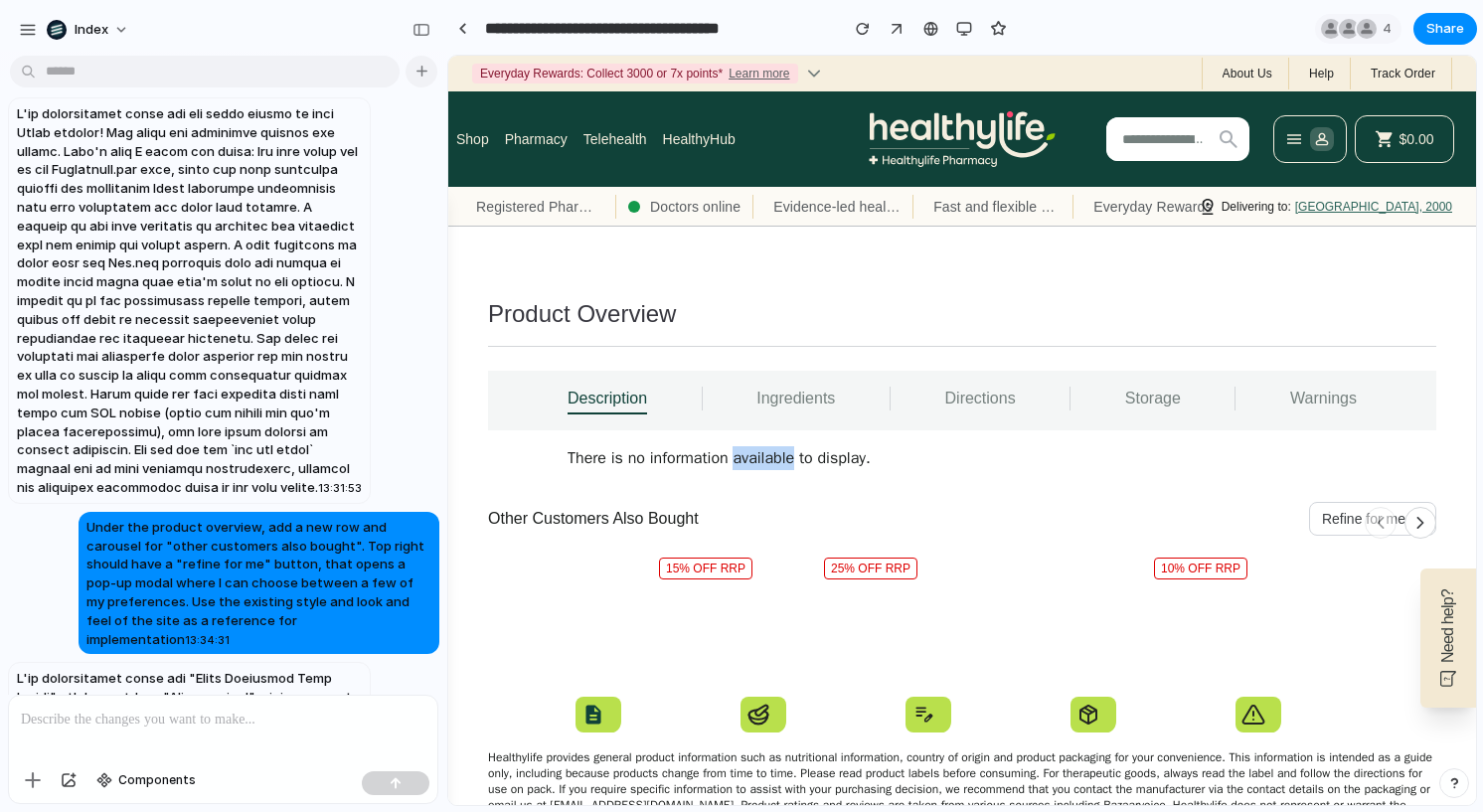 click on "There is no information available to display." at bounding box center (962, 458) 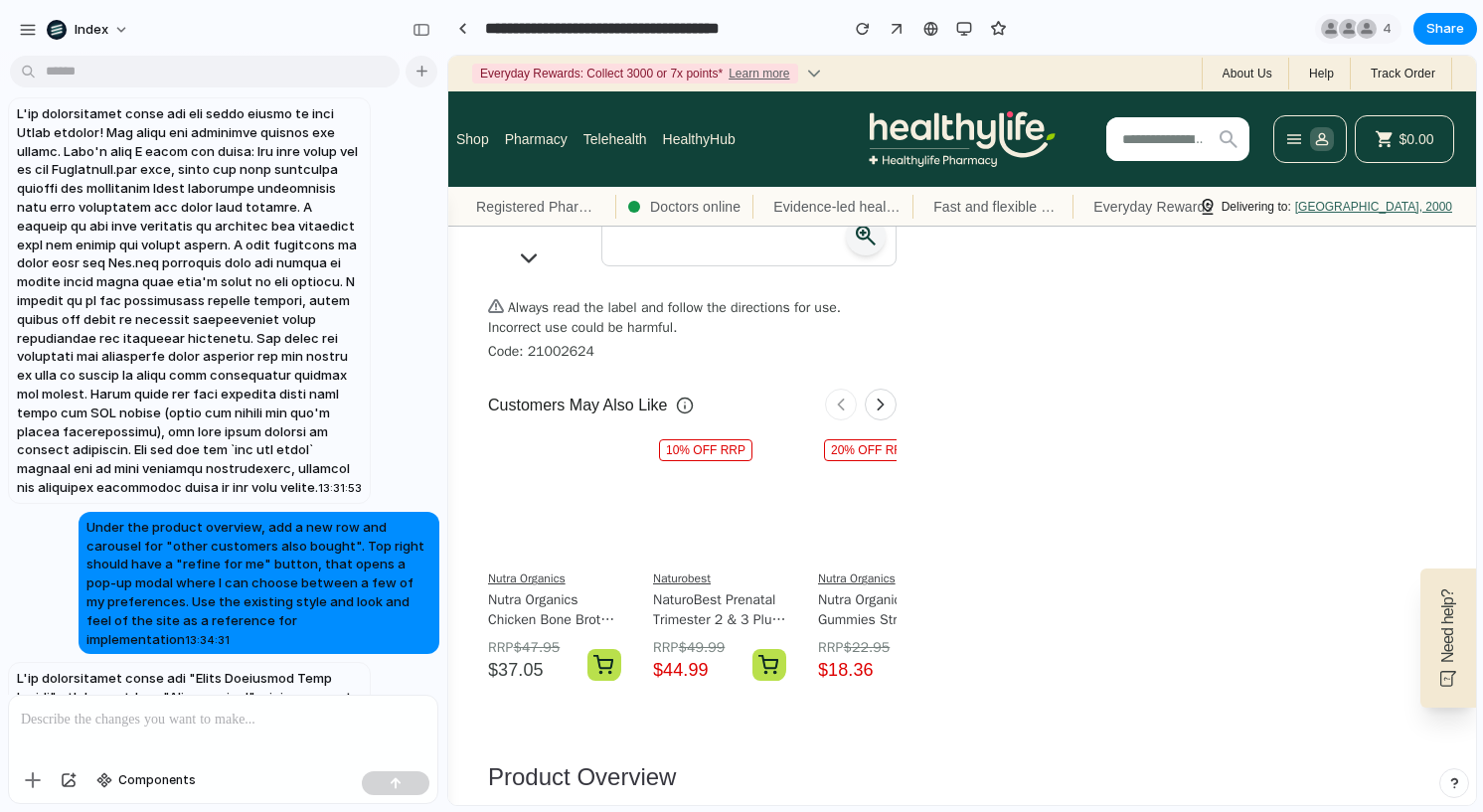 scroll, scrollTop: 604, scrollLeft: 0, axis: vertical 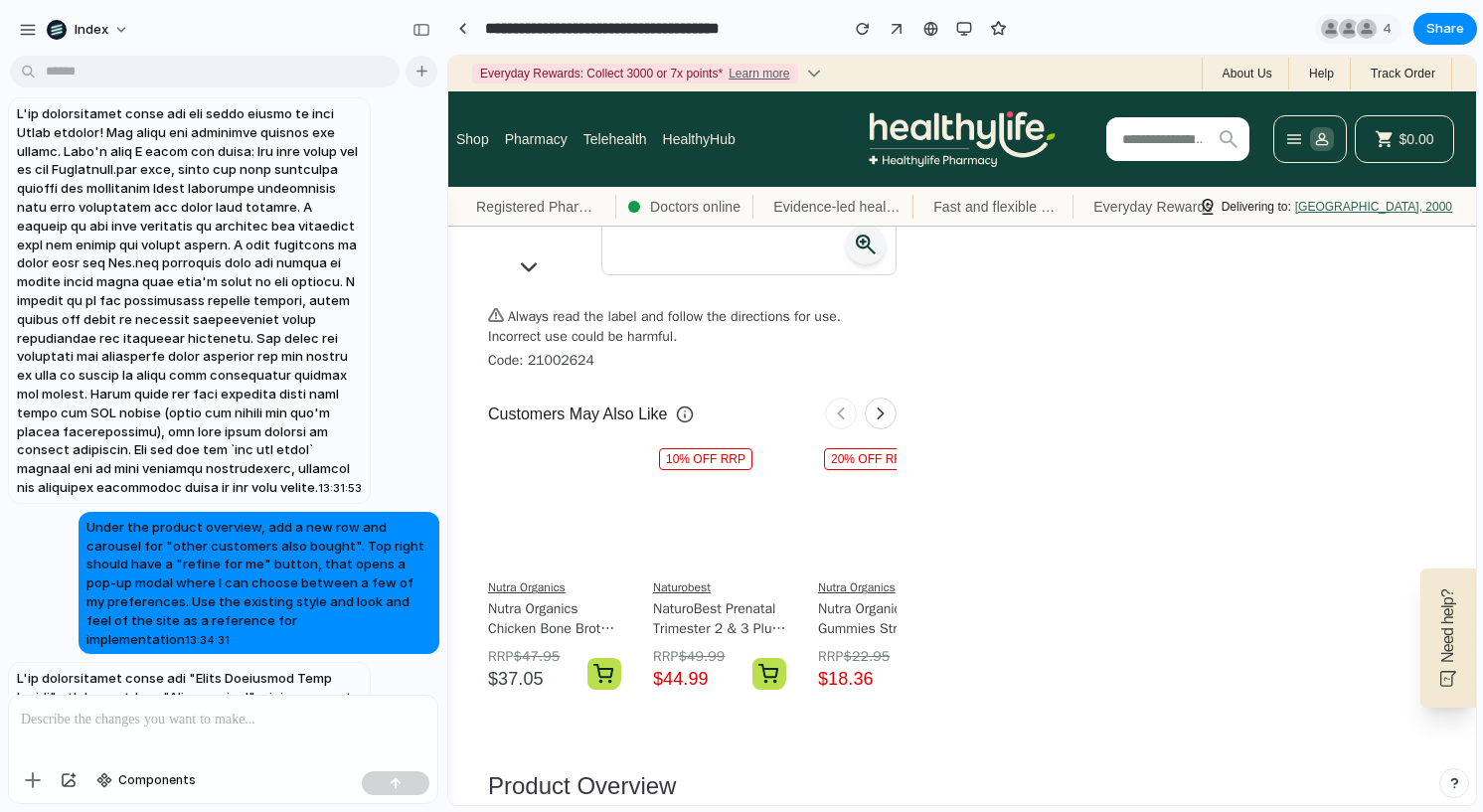 click at bounding box center [881, 413] 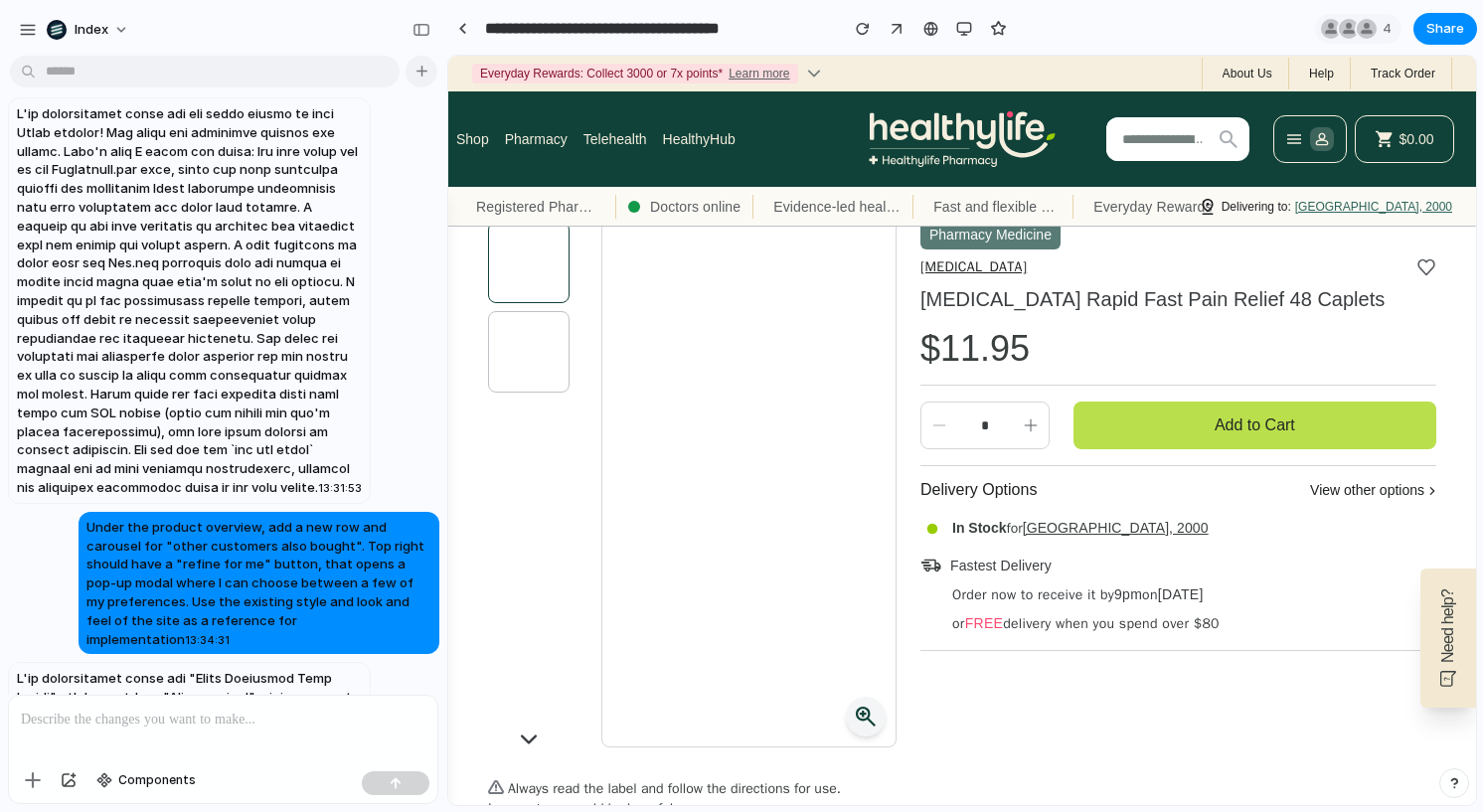scroll, scrollTop: 0, scrollLeft: 0, axis: both 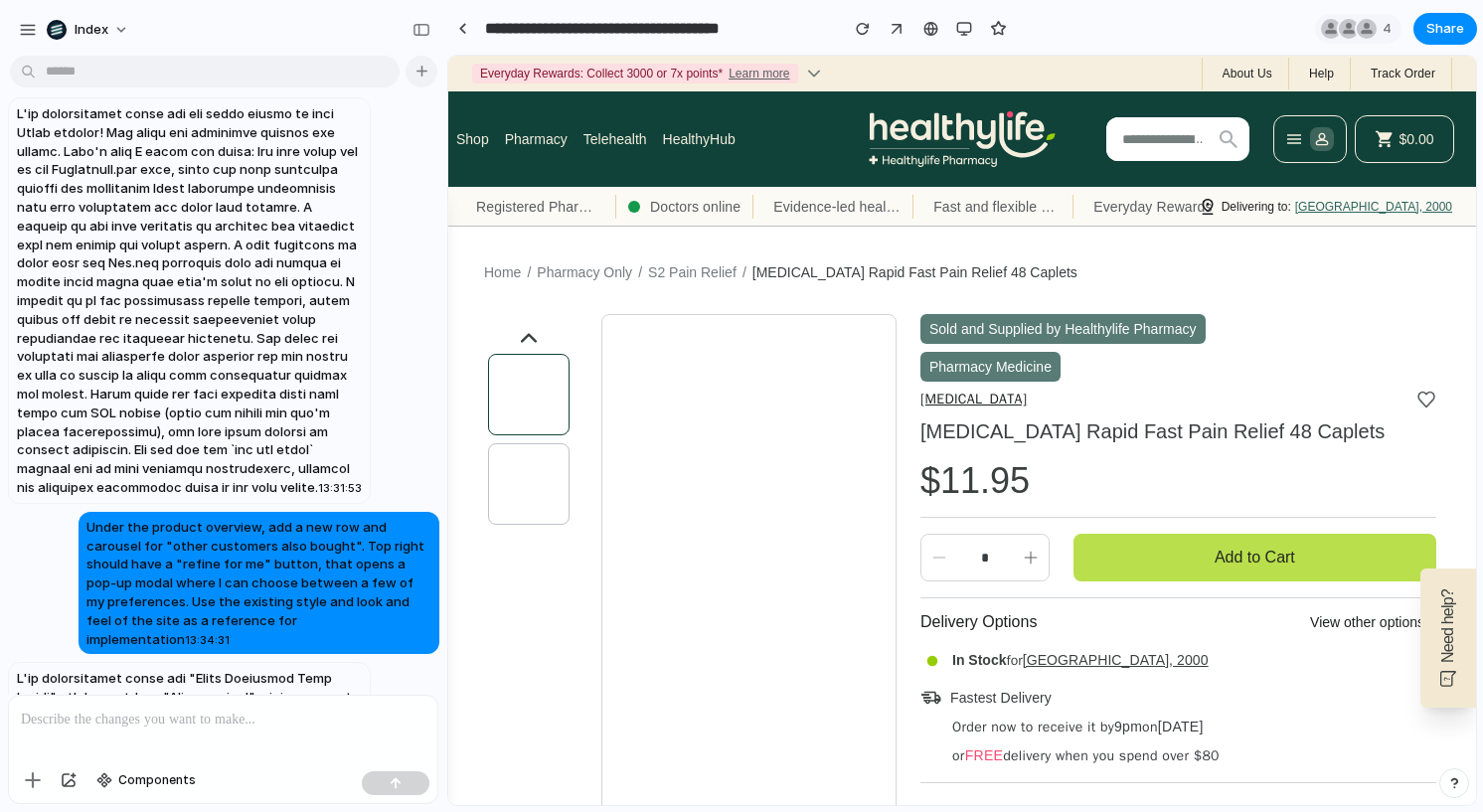 click at bounding box center (529, 395) 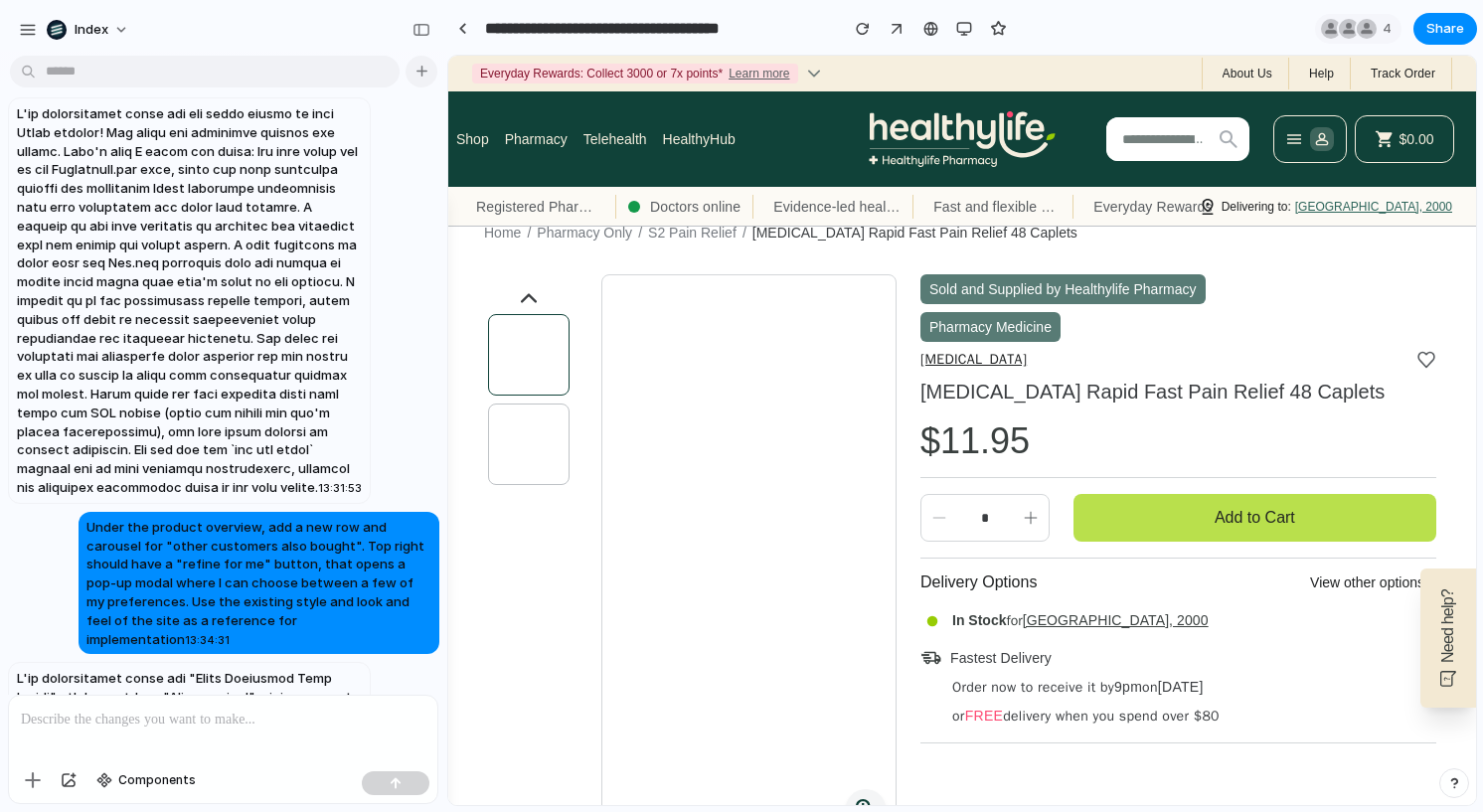 scroll, scrollTop: 0, scrollLeft: 0, axis: both 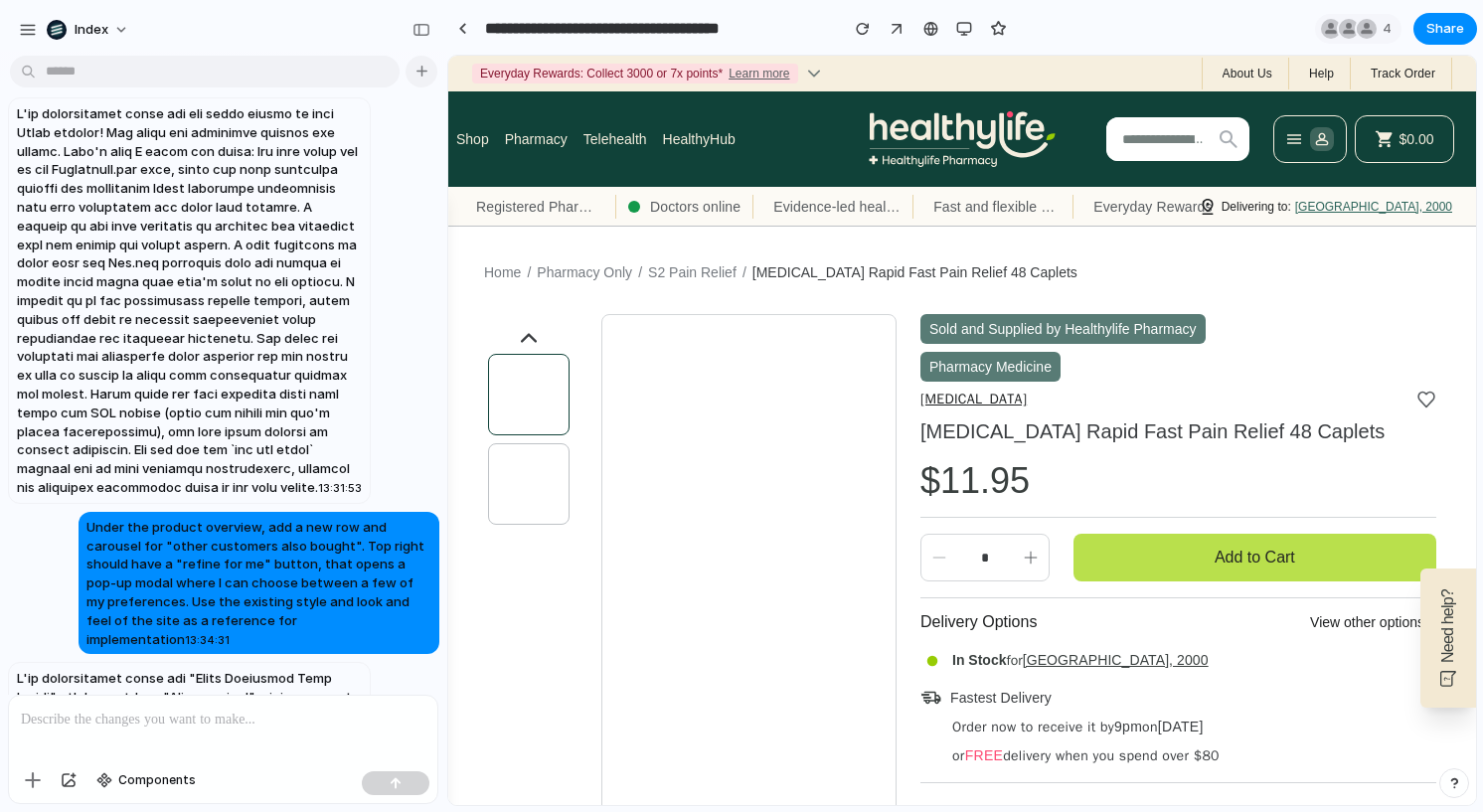 click 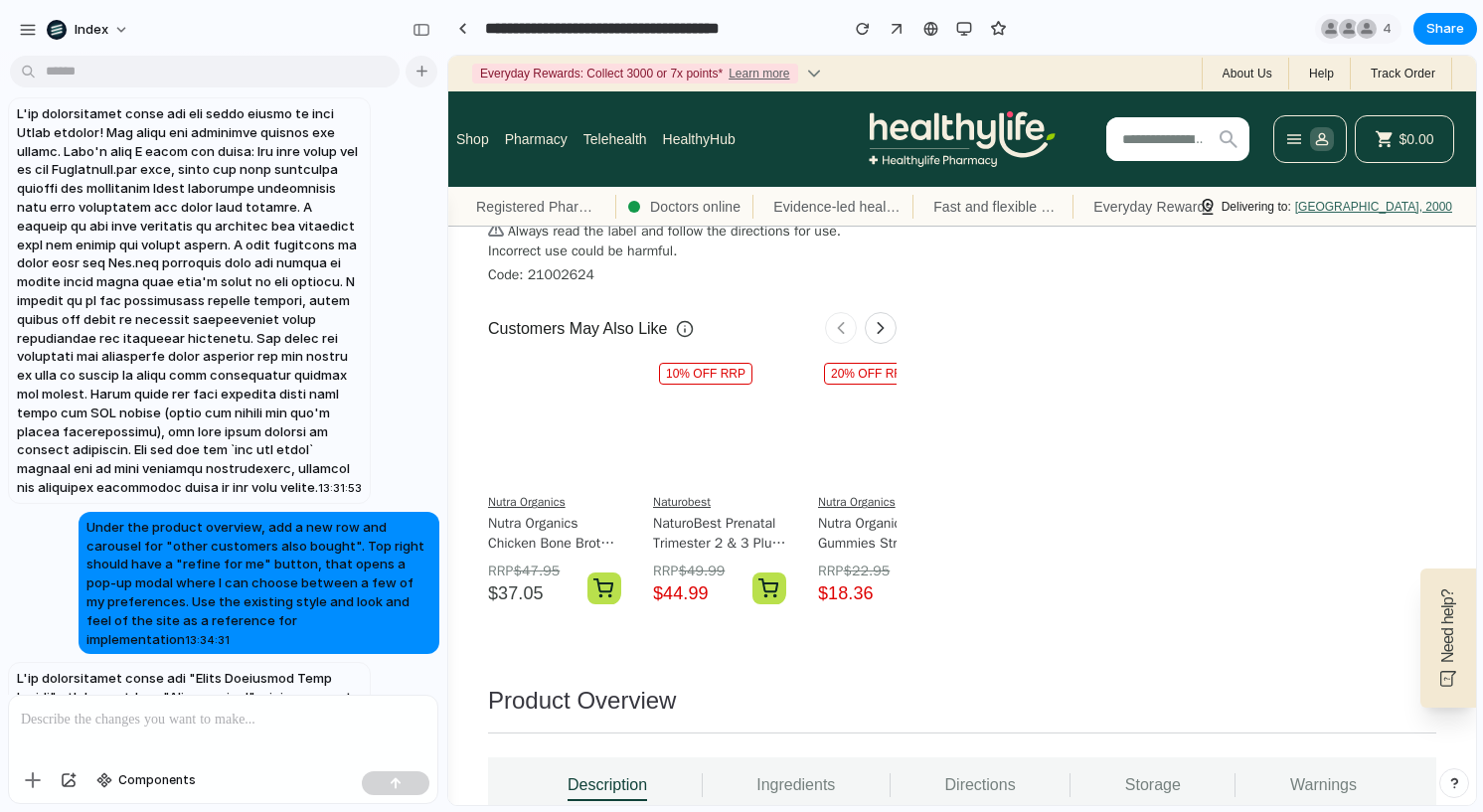 scroll, scrollTop: 710, scrollLeft: 0, axis: vertical 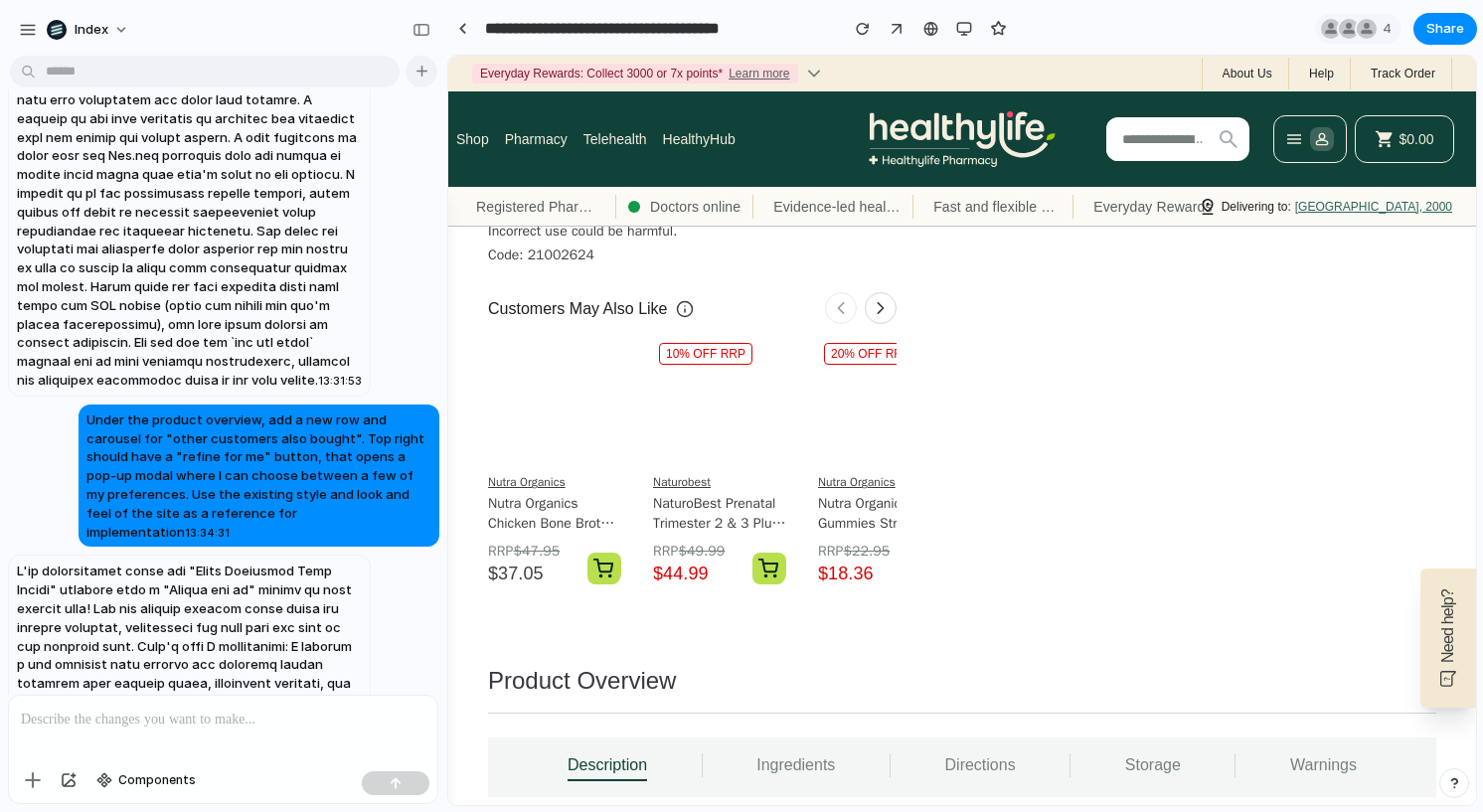 click on "Under the product overview, add a new row and carousel for "other customers also bought". Top right should have a "refine for me" button, that opens a pop-up modal where I can choose between a few of my preferences. Use the existing style and look and feel of the site as a reference for implementation" at bounding box center (255, 475) 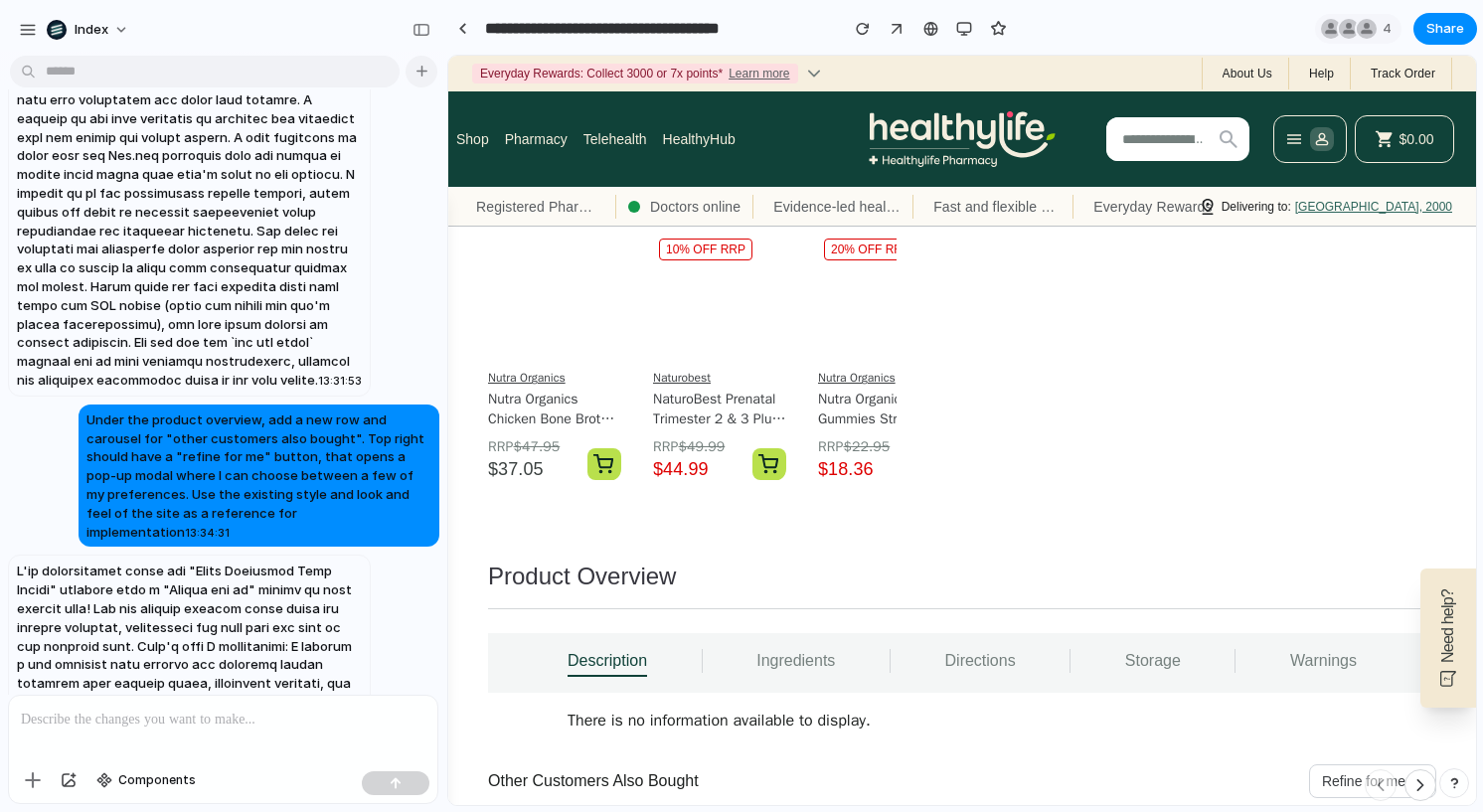 scroll, scrollTop: 808, scrollLeft: 0, axis: vertical 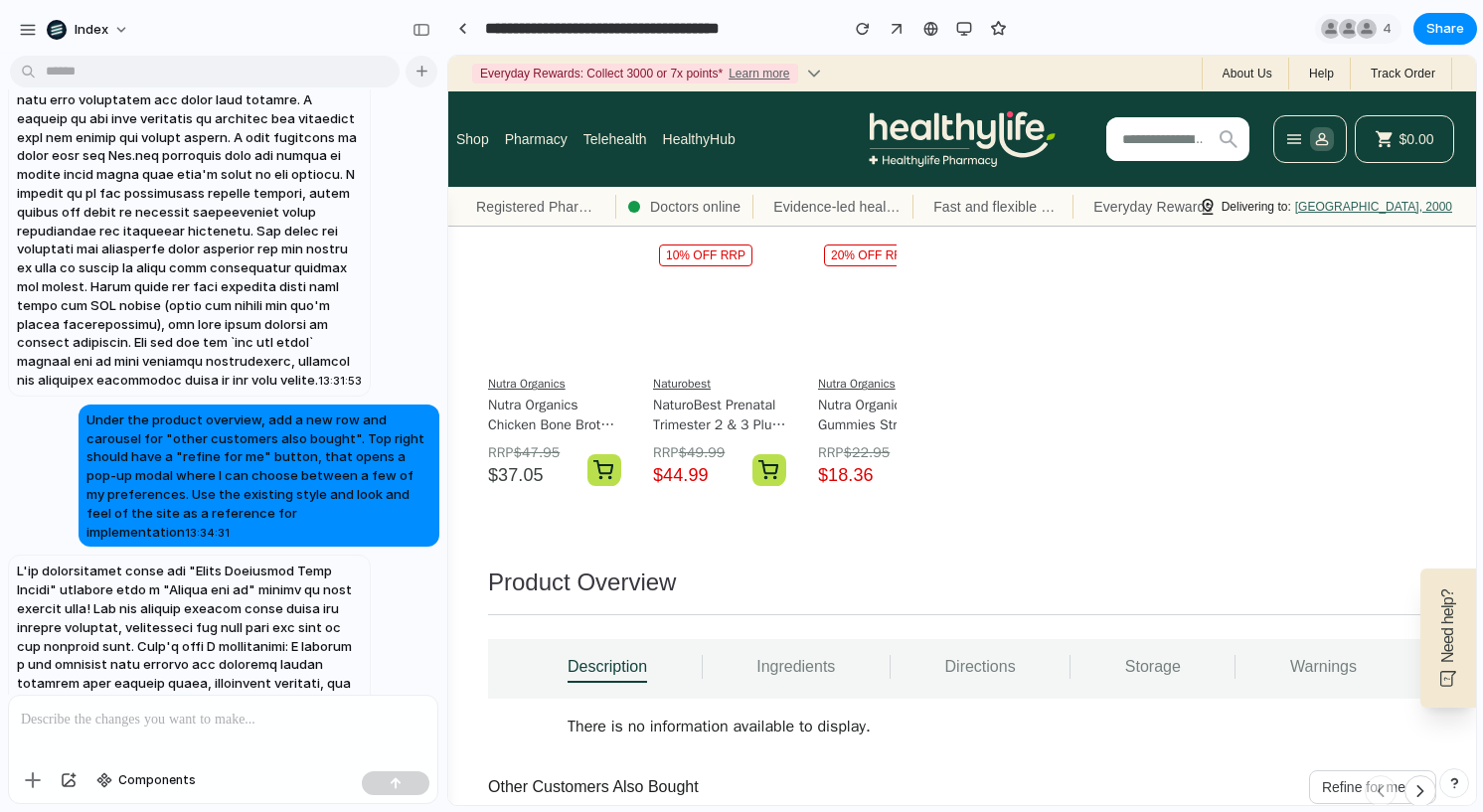 click on "Under the product overview, add a new row and carousel for "other customers also bought". Top right should have a "refine for me" button, that opens a pop-up modal where I can choose between a few of my preferences. Use the existing style and look and feel of the site as a reference for implementation" at bounding box center (255, 475) 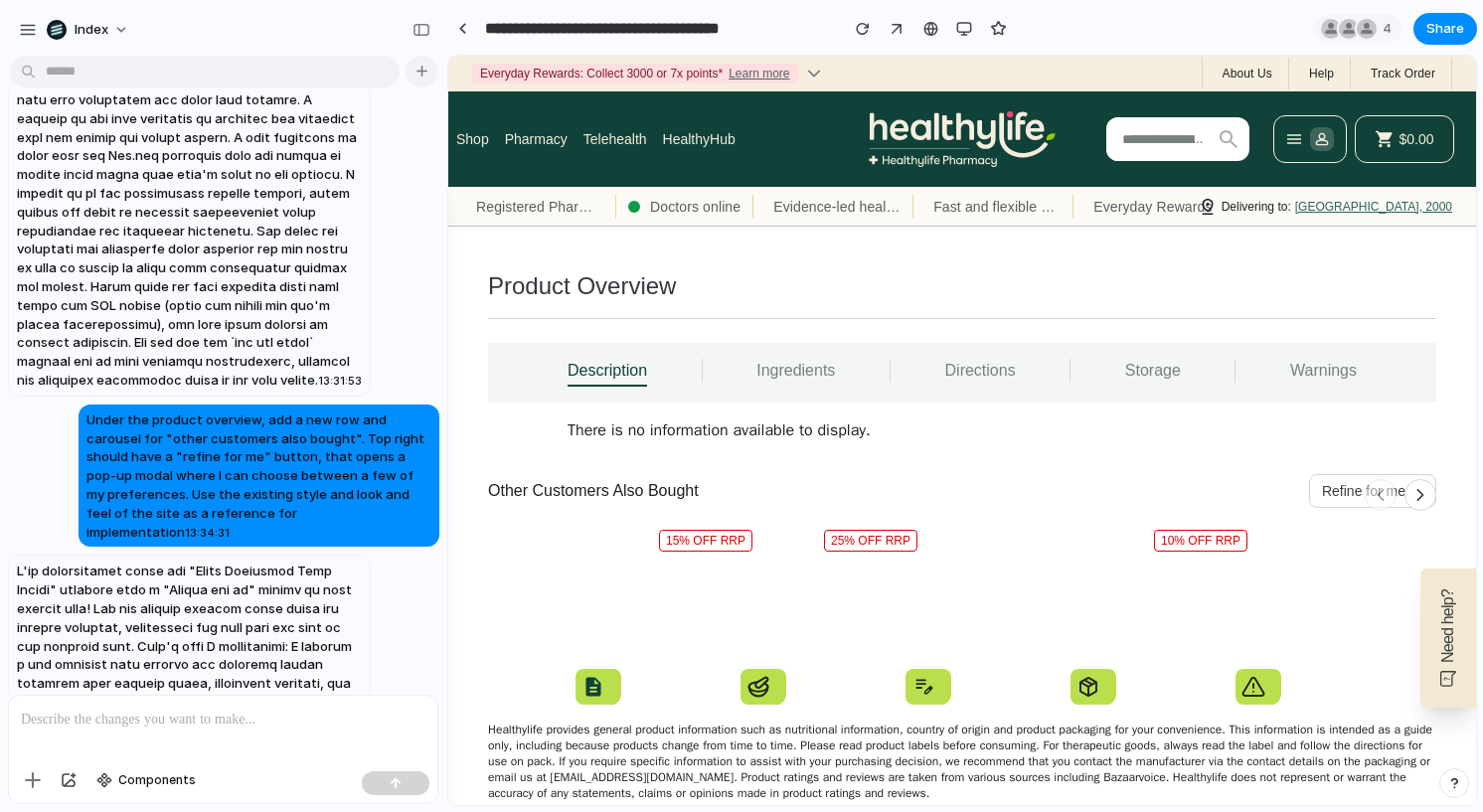 scroll, scrollTop: 1280, scrollLeft: 0, axis: vertical 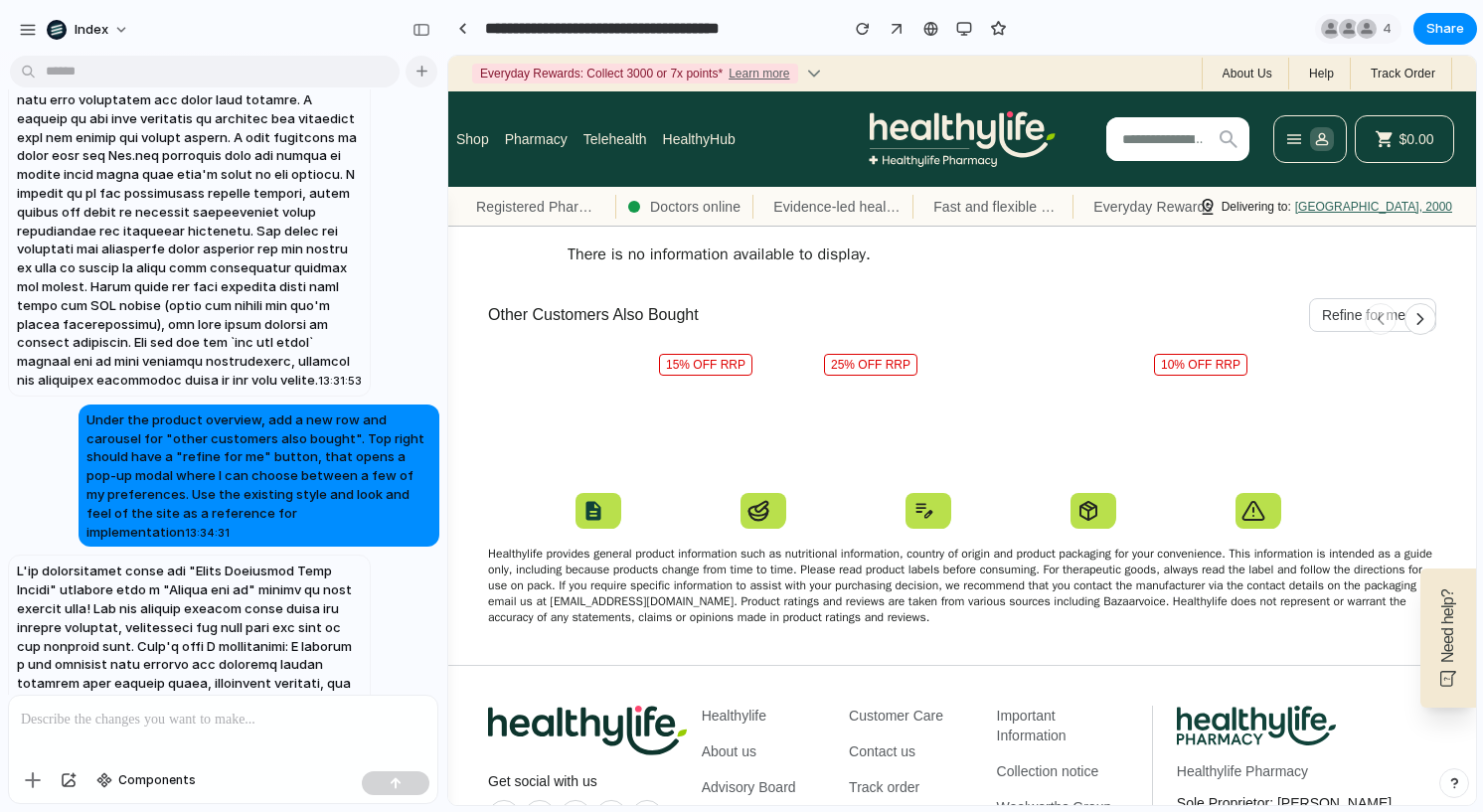 click on "Other Customers Also Bought" at bounding box center [593, 315] 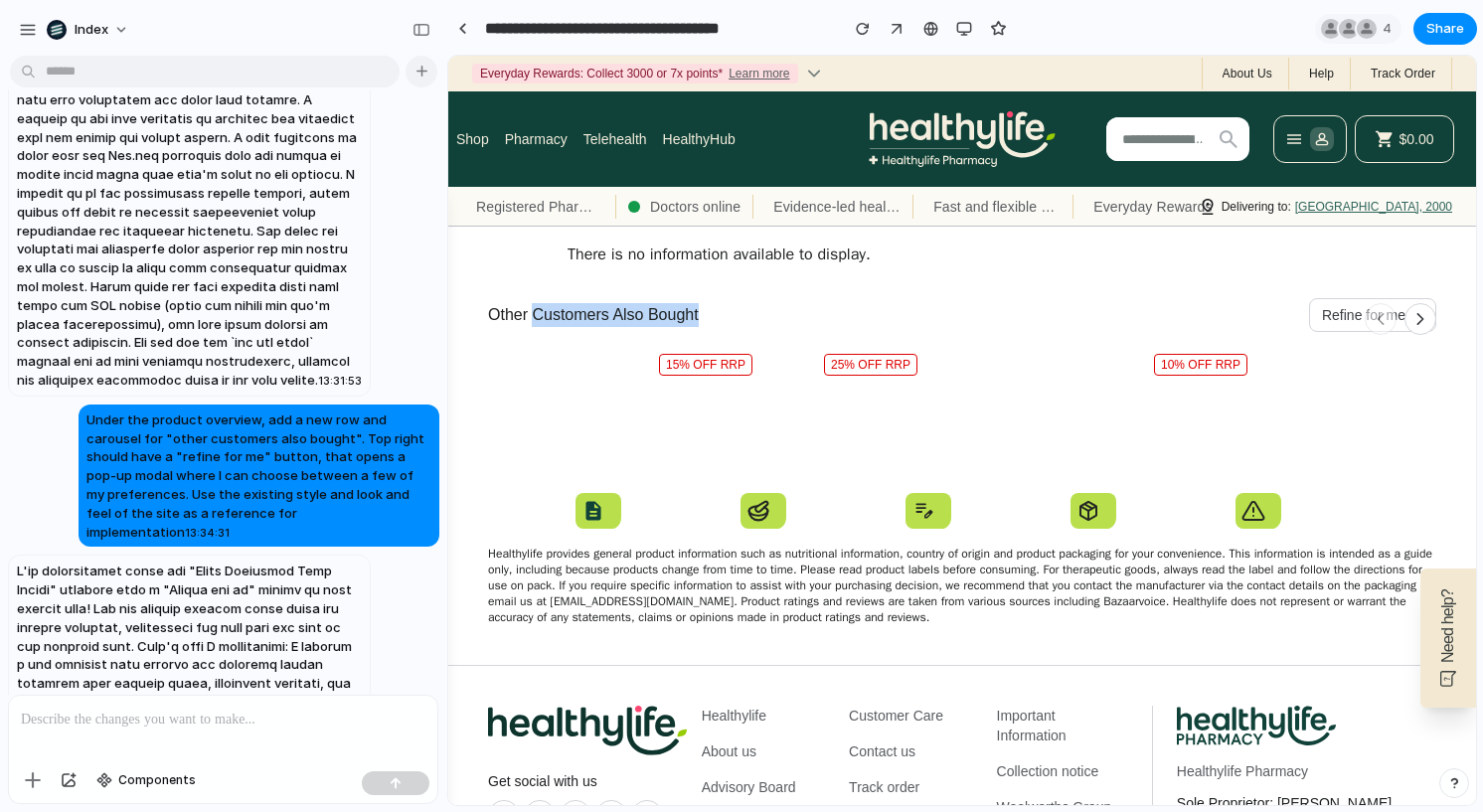 drag, startPoint x: 587, startPoint y: 319, endPoint x: 658, endPoint y: 317, distance: 71.02816 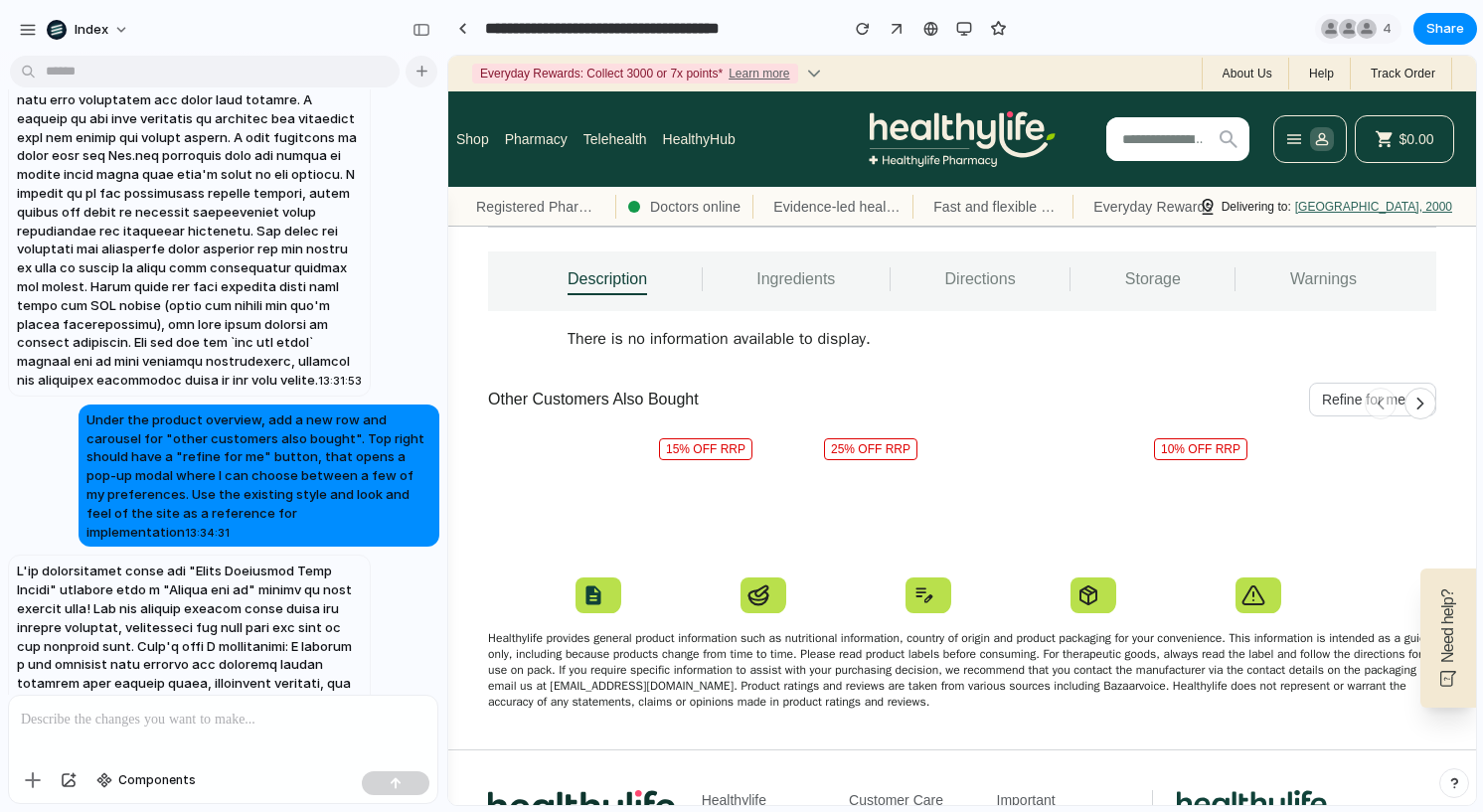 scroll, scrollTop: 1240, scrollLeft: 0, axis: vertical 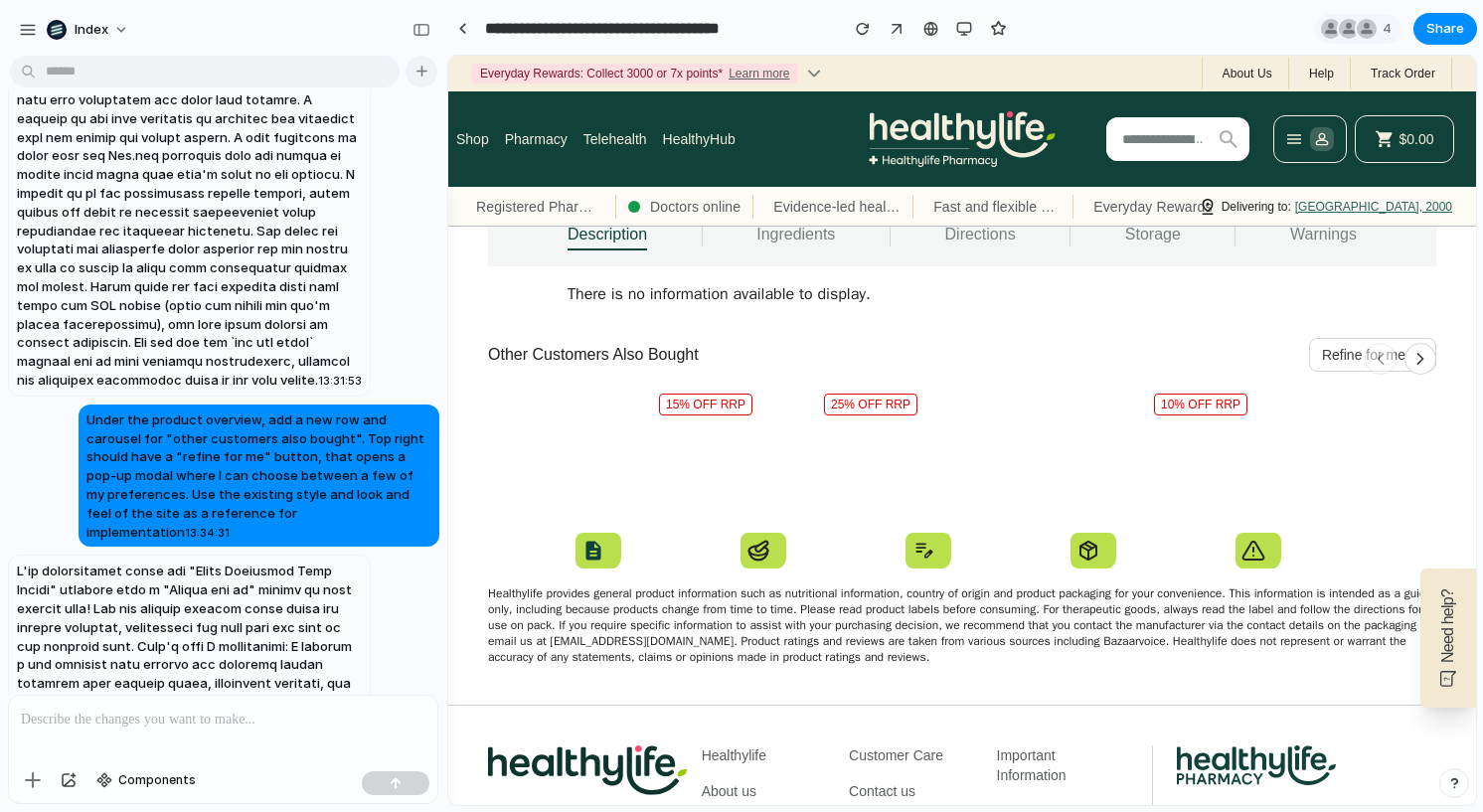 click on "Healthylife provides general product information such as nutritional information, country of origin and product packaging for your convenience. This information is intended as a guide only, including because products change from time to time. Please read product labels before consuming. For therapeutic goods, always read the label and follow the directions for use on pack. If you require specific information to assist with your purchasing decision, we recommend that you contact the manufacturer via the contact details on the packaging or email us at [EMAIL_ADDRESS][DOMAIN_NAME]. Product ratings and reviews are taken from various sources including Bazaarvoice. Healthylife does not represent or warrant the accuracy of any statements, claims or opinions made in product ratings and reviews." at bounding box center (962, 625) 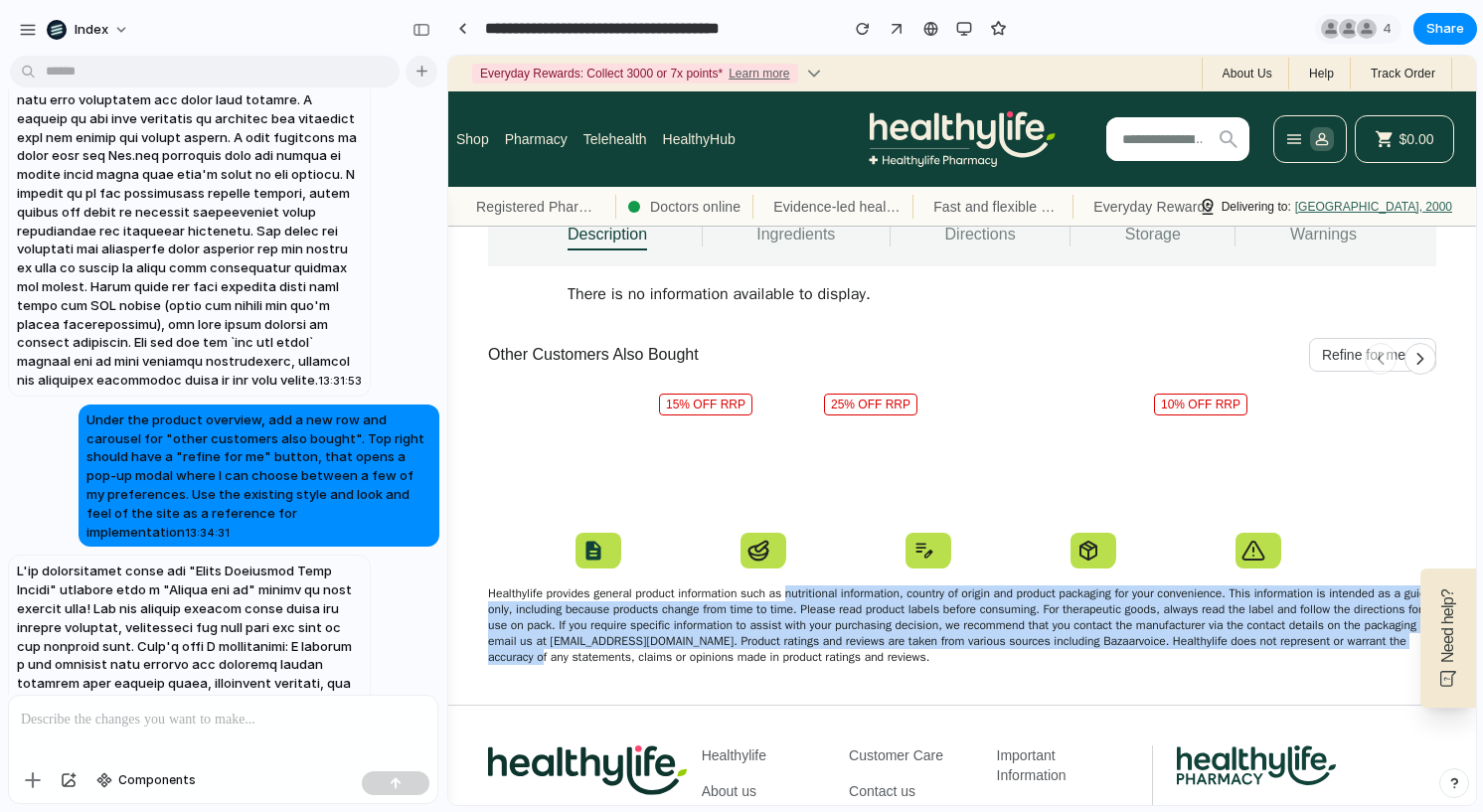 drag, startPoint x: 820, startPoint y: 591, endPoint x: 889, endPoint y: 653, distance: 92.76314 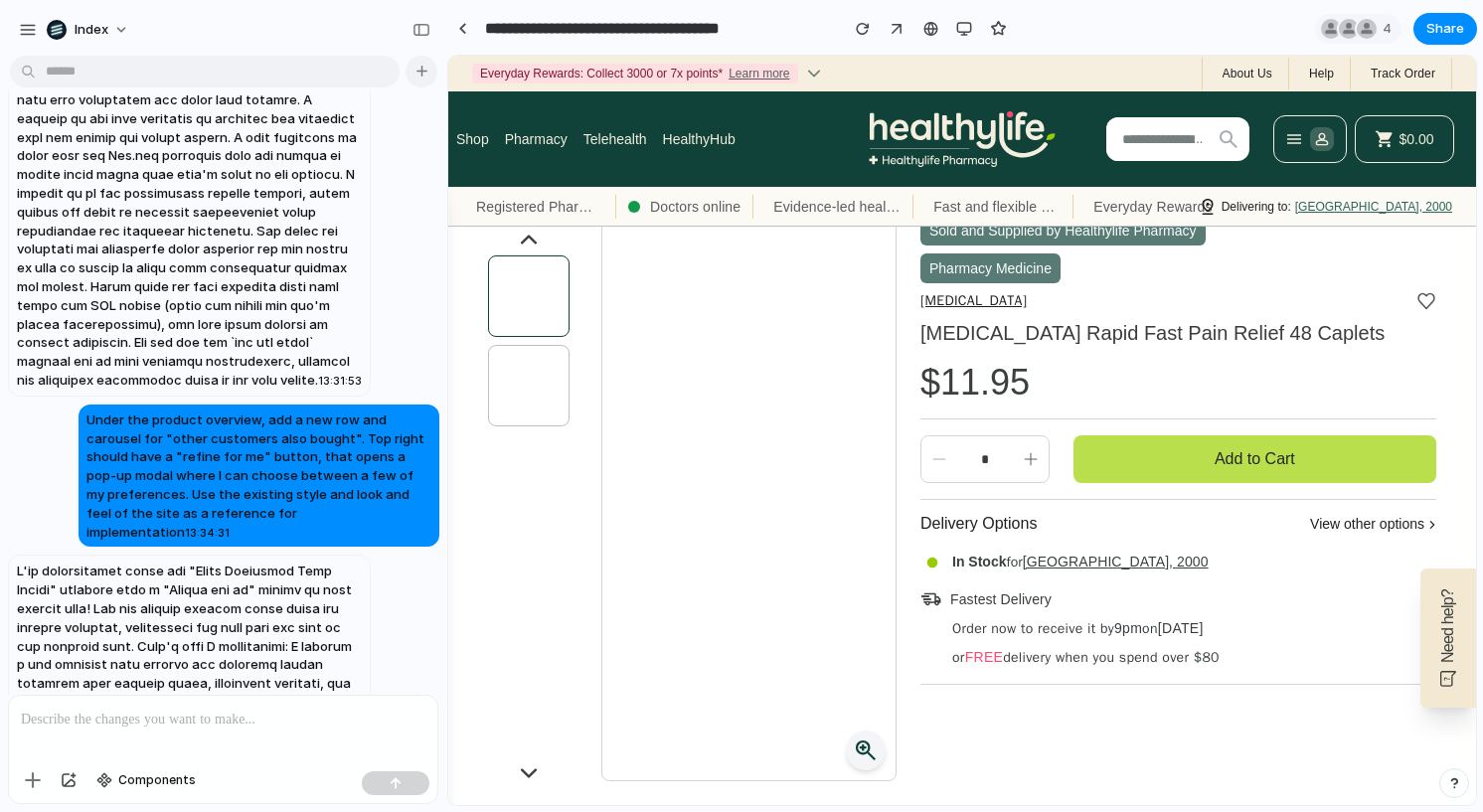 scroll, scrollTop: 0, scrollLeft: 0, axis: both 